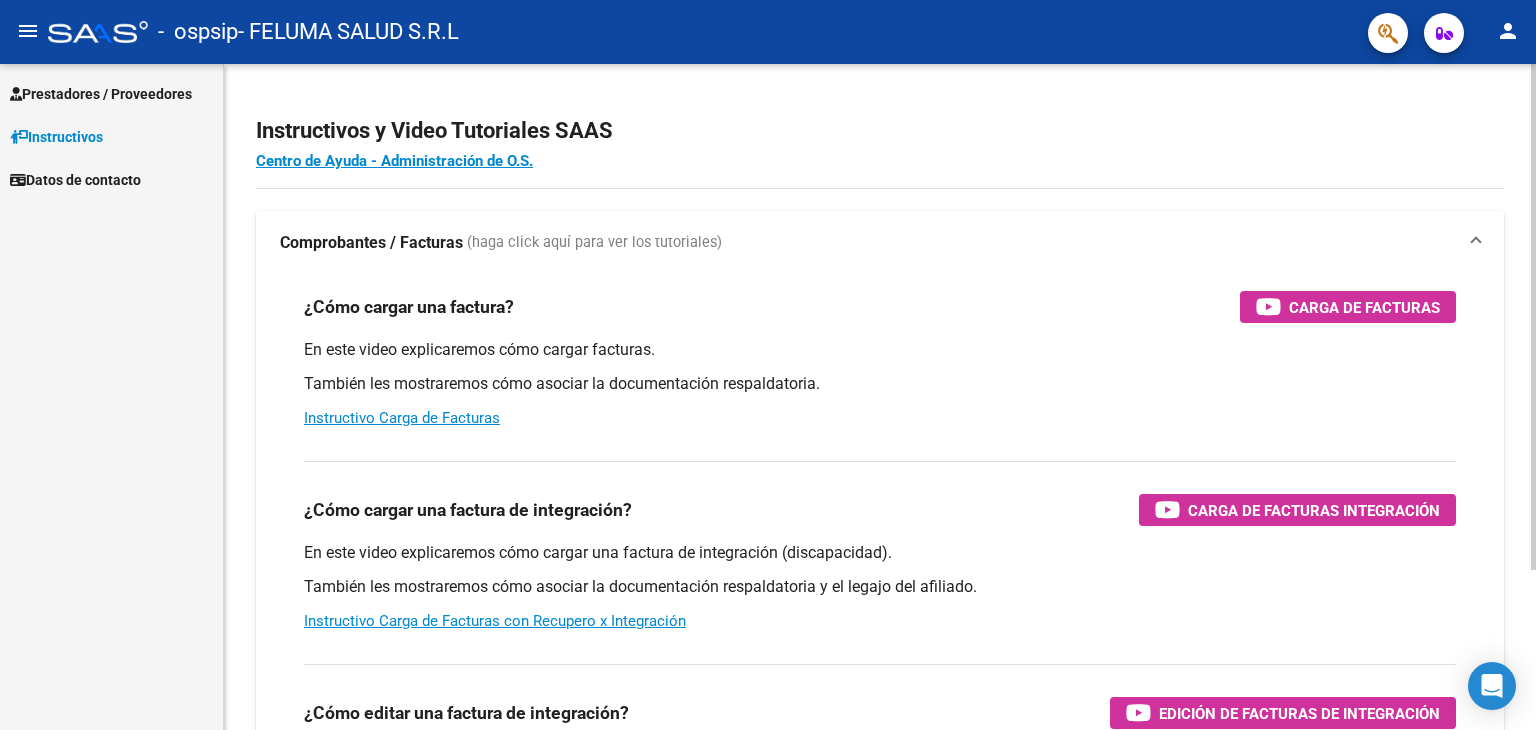 scroll, scrollTop: 0, scrollLeft: 0, axis: both 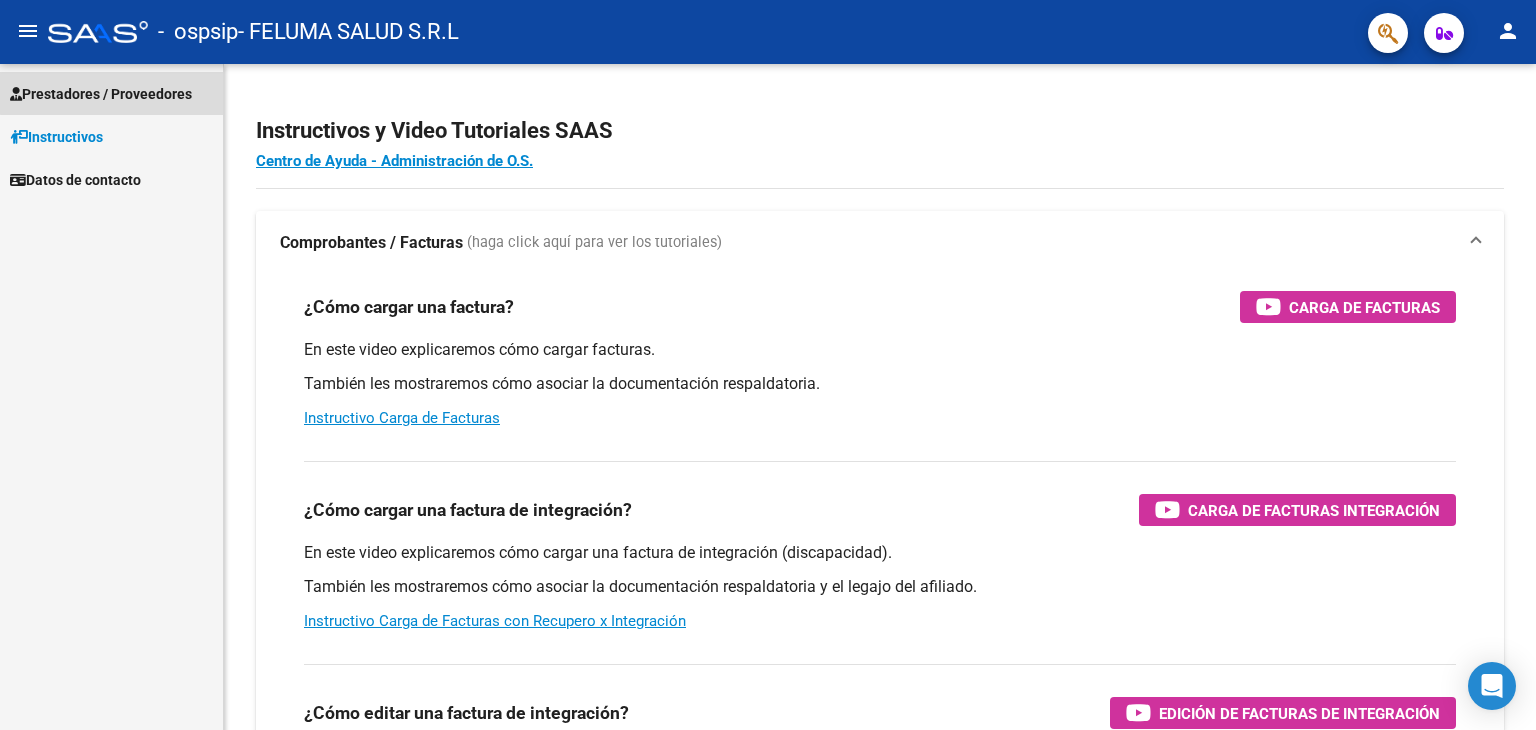 click on "Prestadores / Proveedores" at bounding box center (101, 94) 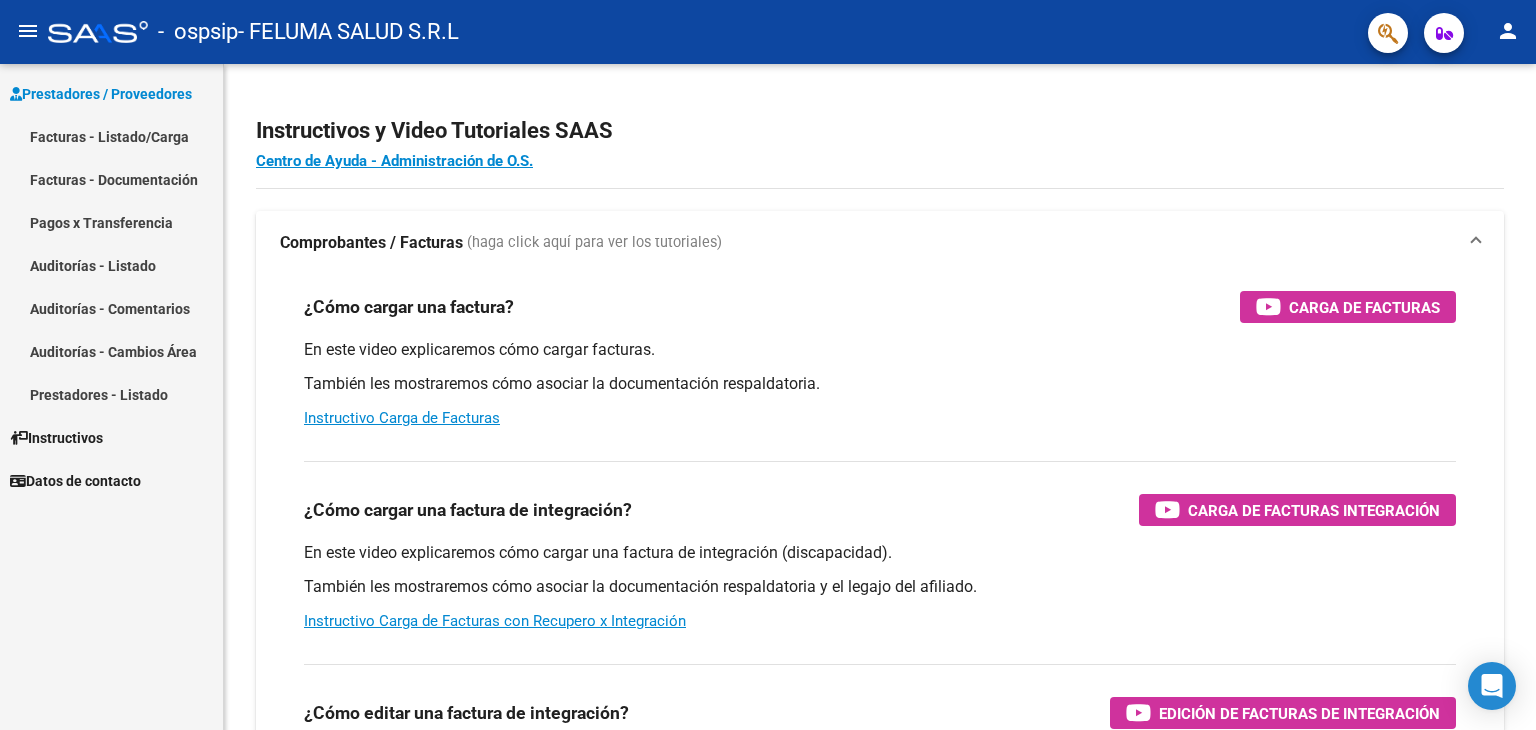 click on "Facturas - Listado/Carga" at bounding box center [111, 136] 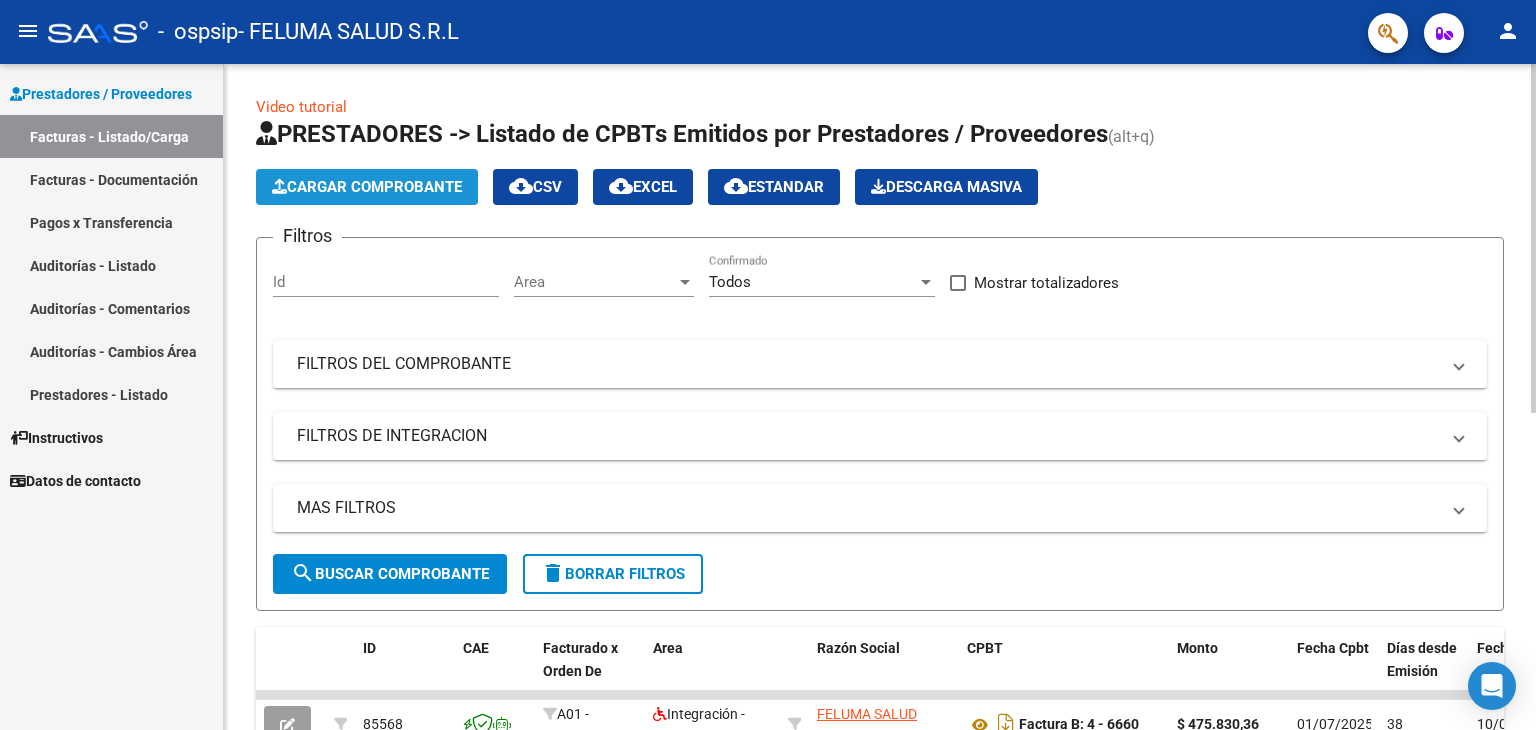 click on "Cargar Comprobante" 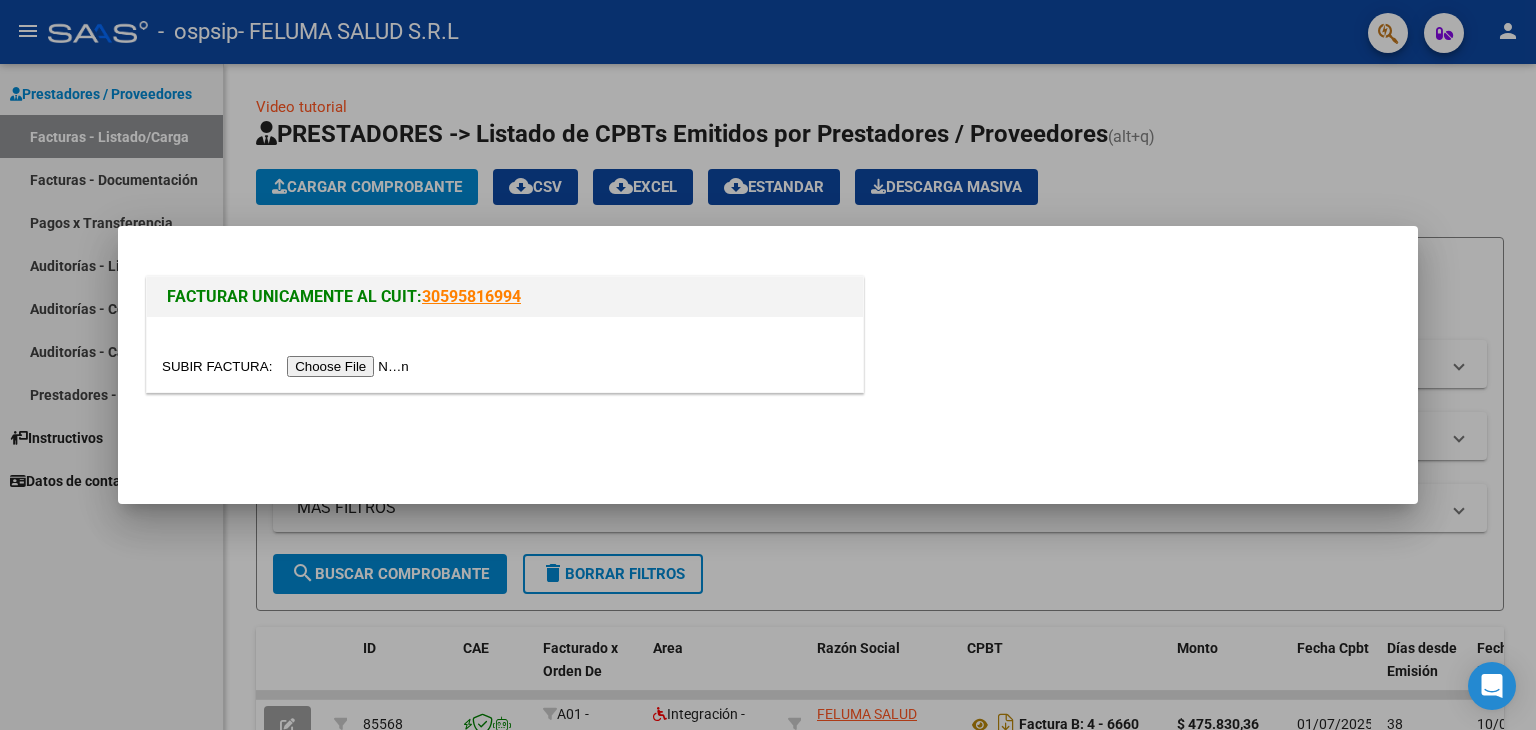 click at bounding box center [288, 366] 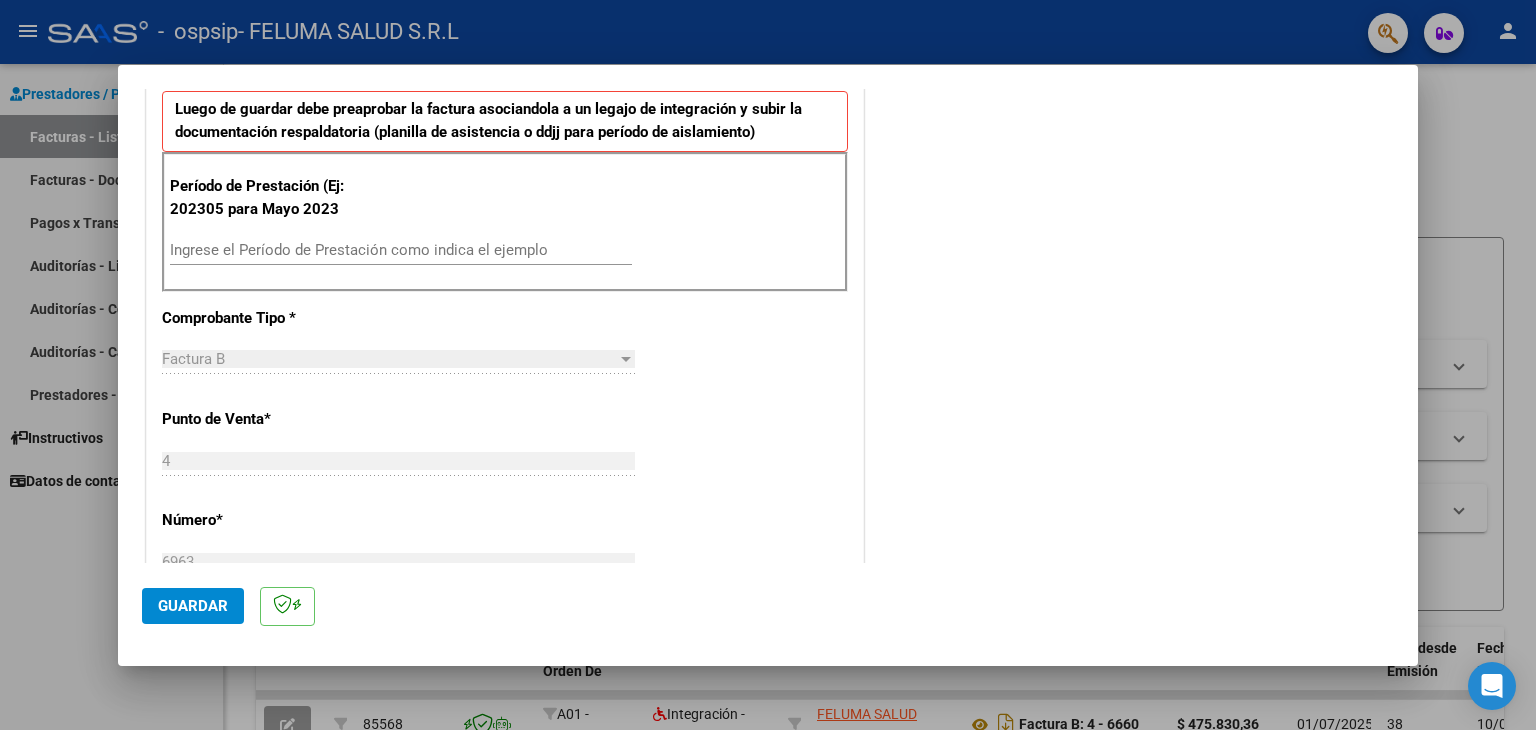 scroll, scrollTop: 521, scrollLeft: 0, axis: vertical 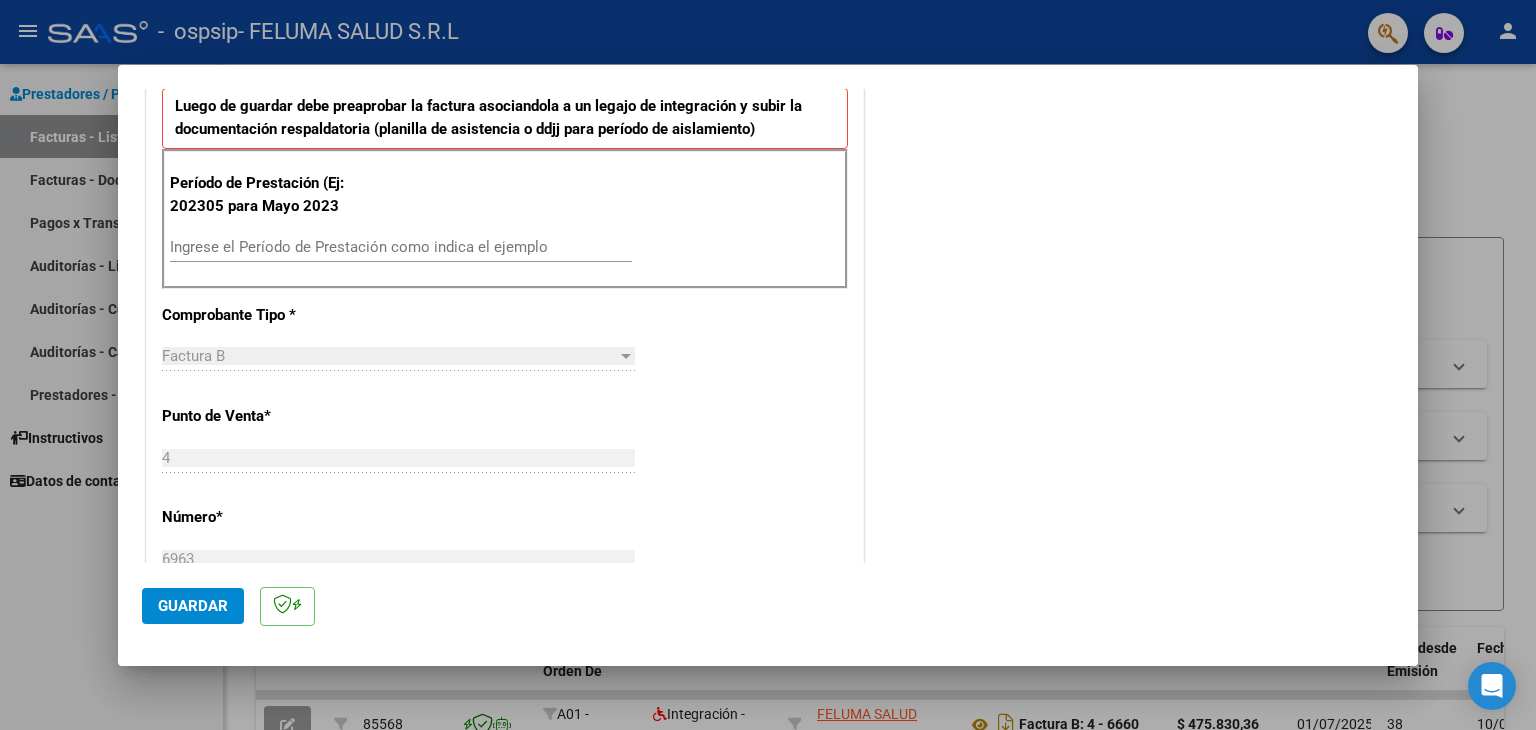 click on "Ingrese el Período de Prestación como indica el ejemplo" at bounding box center (401, 247) 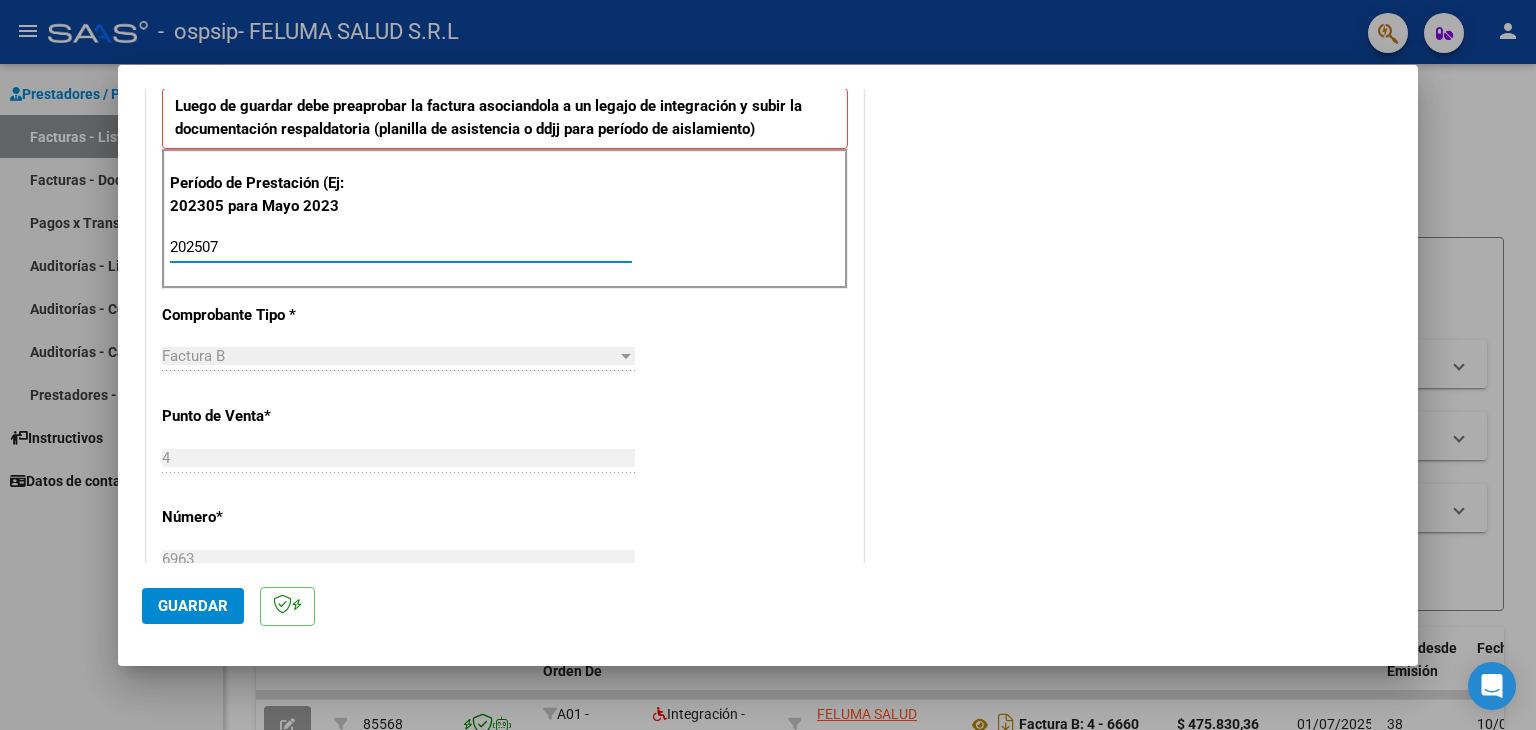 type on "202507" 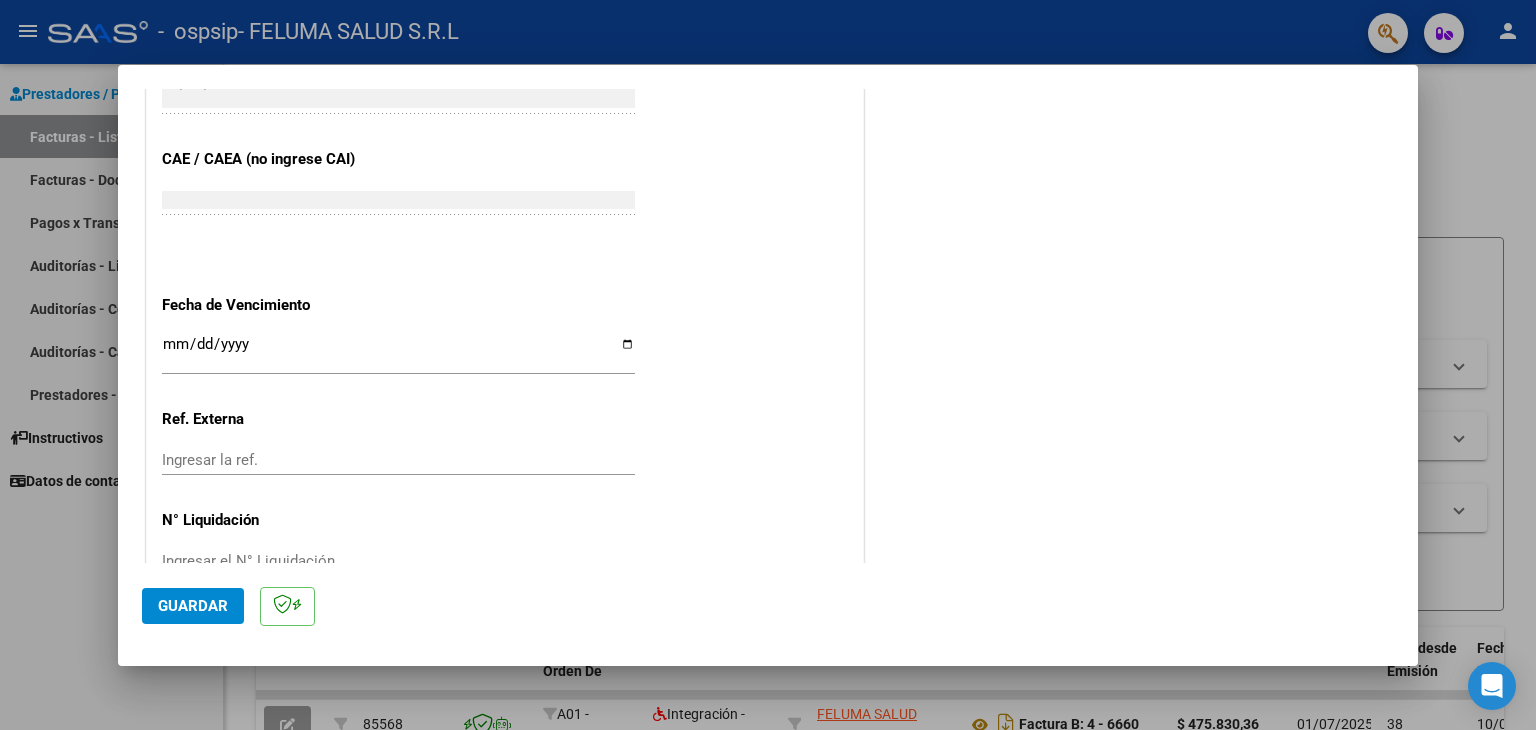 scroll, scrollTop: 1231, scrollLeft: 0, axis: vertical 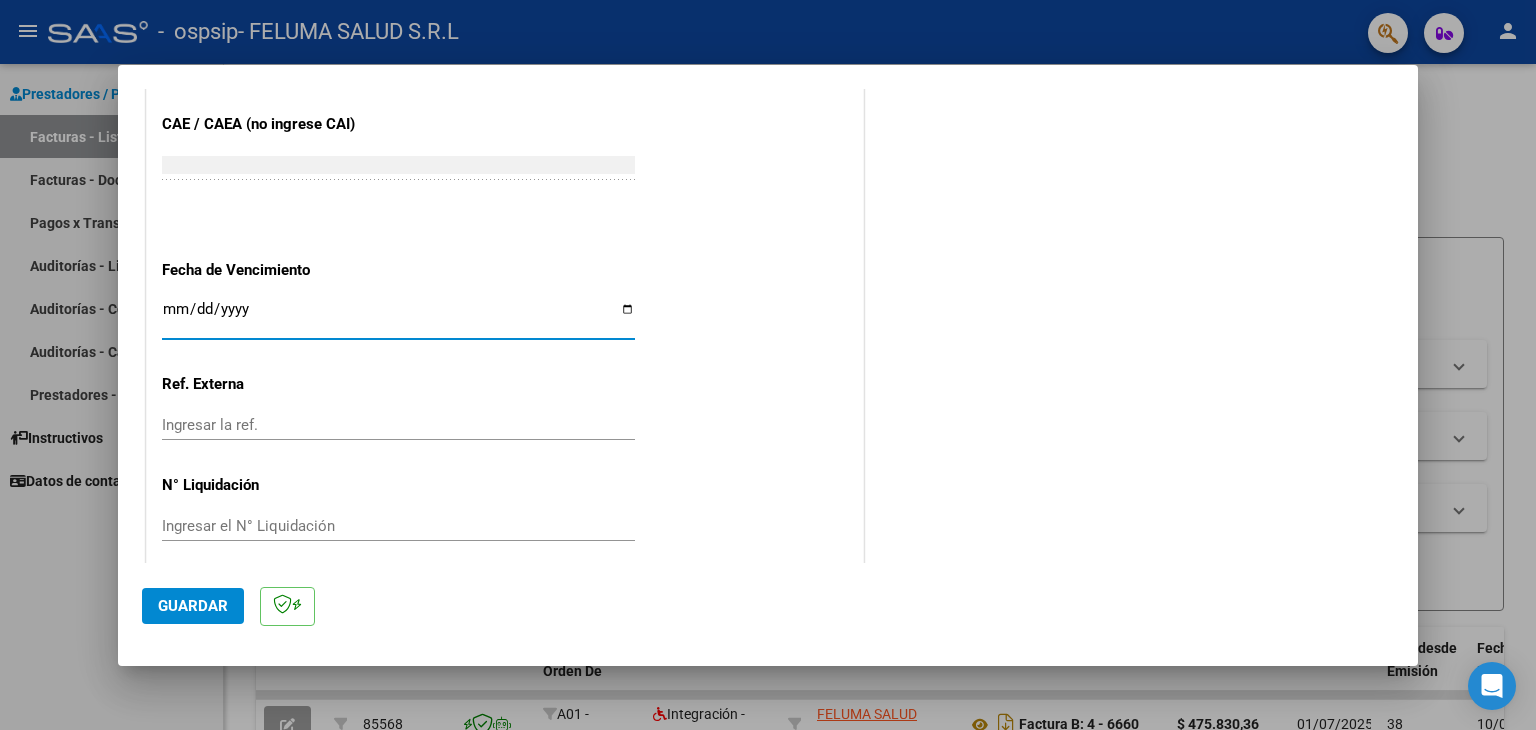click on "Ingresar la fecha" at bounding box center [398, 317] 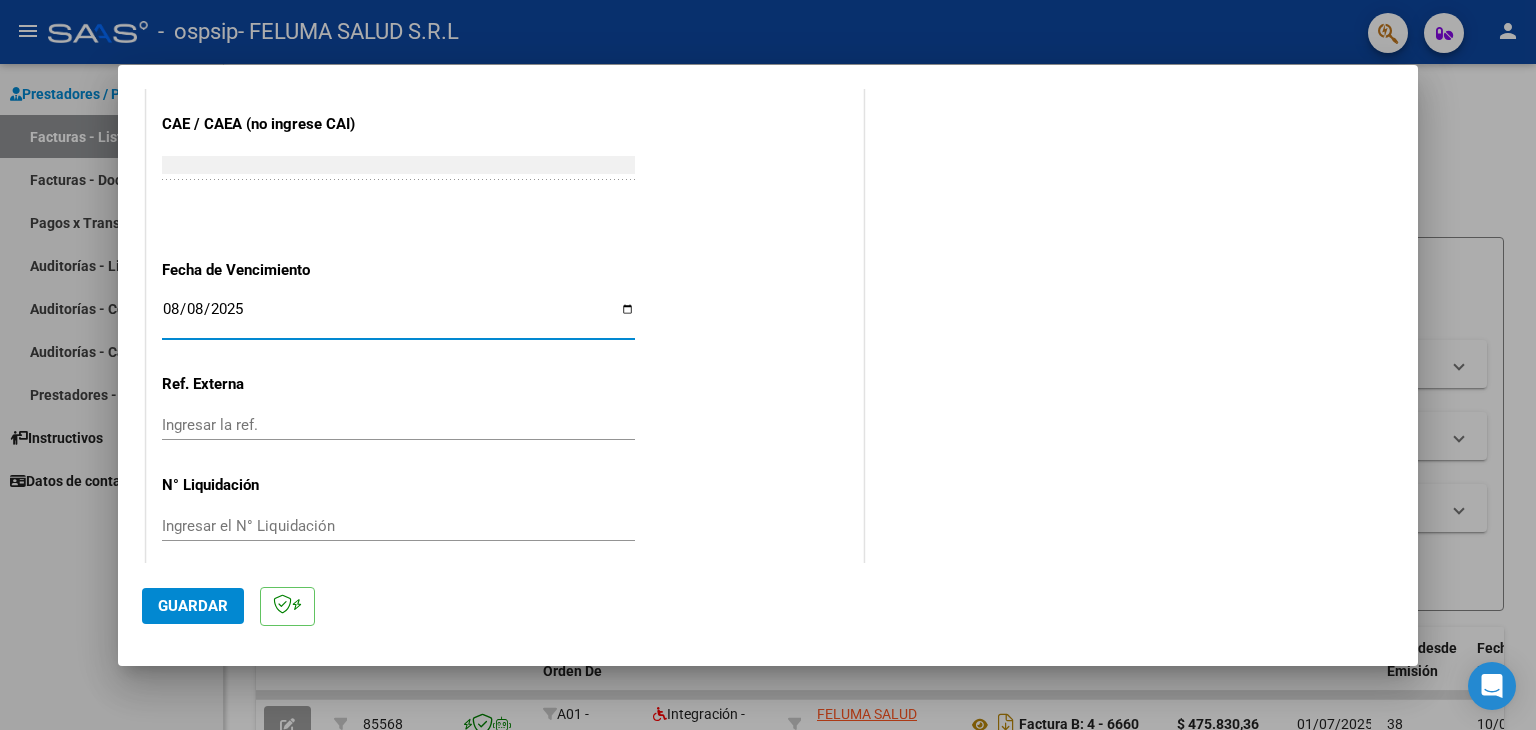 click on "2025-08-08" at bounding box center (398, 317) 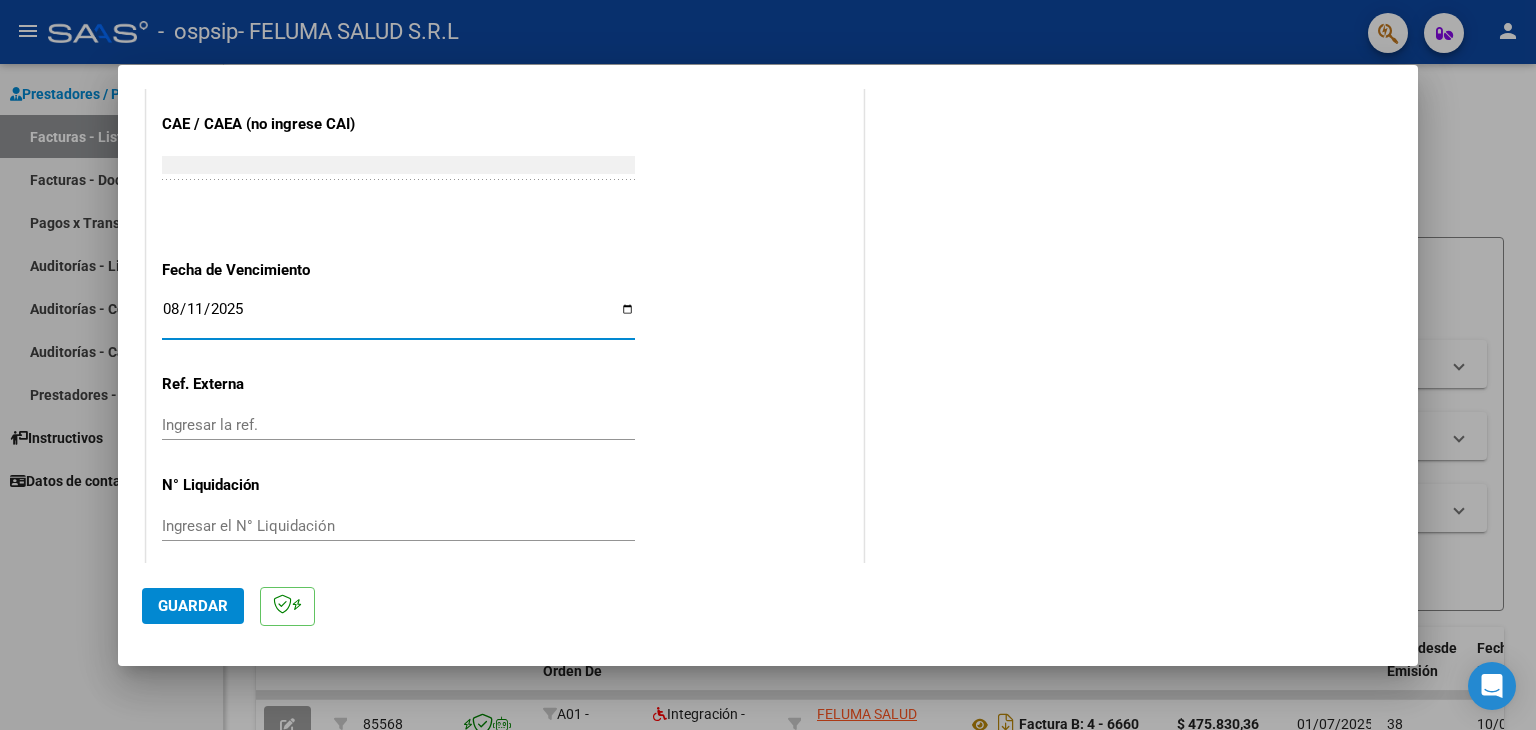 type on "2025-08-11" 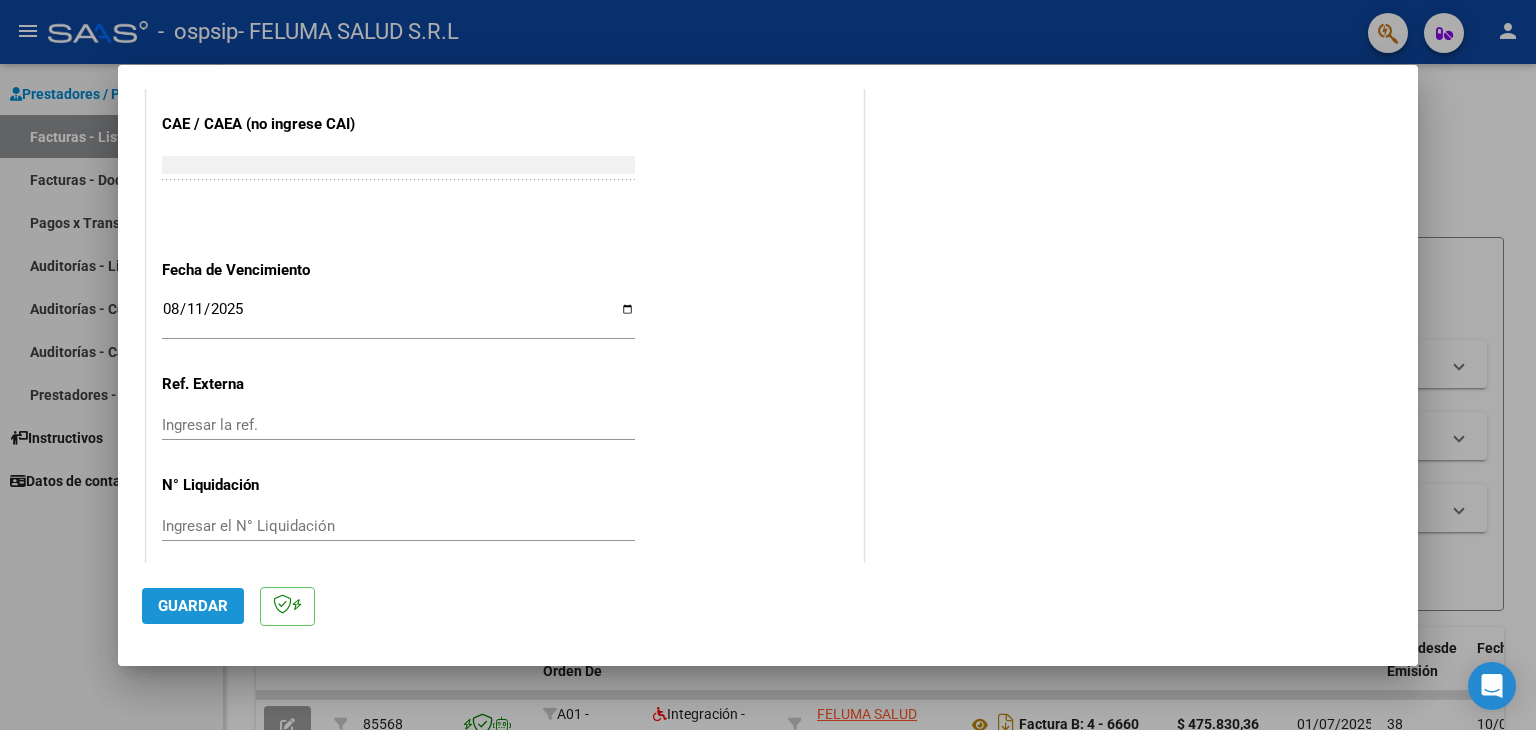 click on "Guardar" 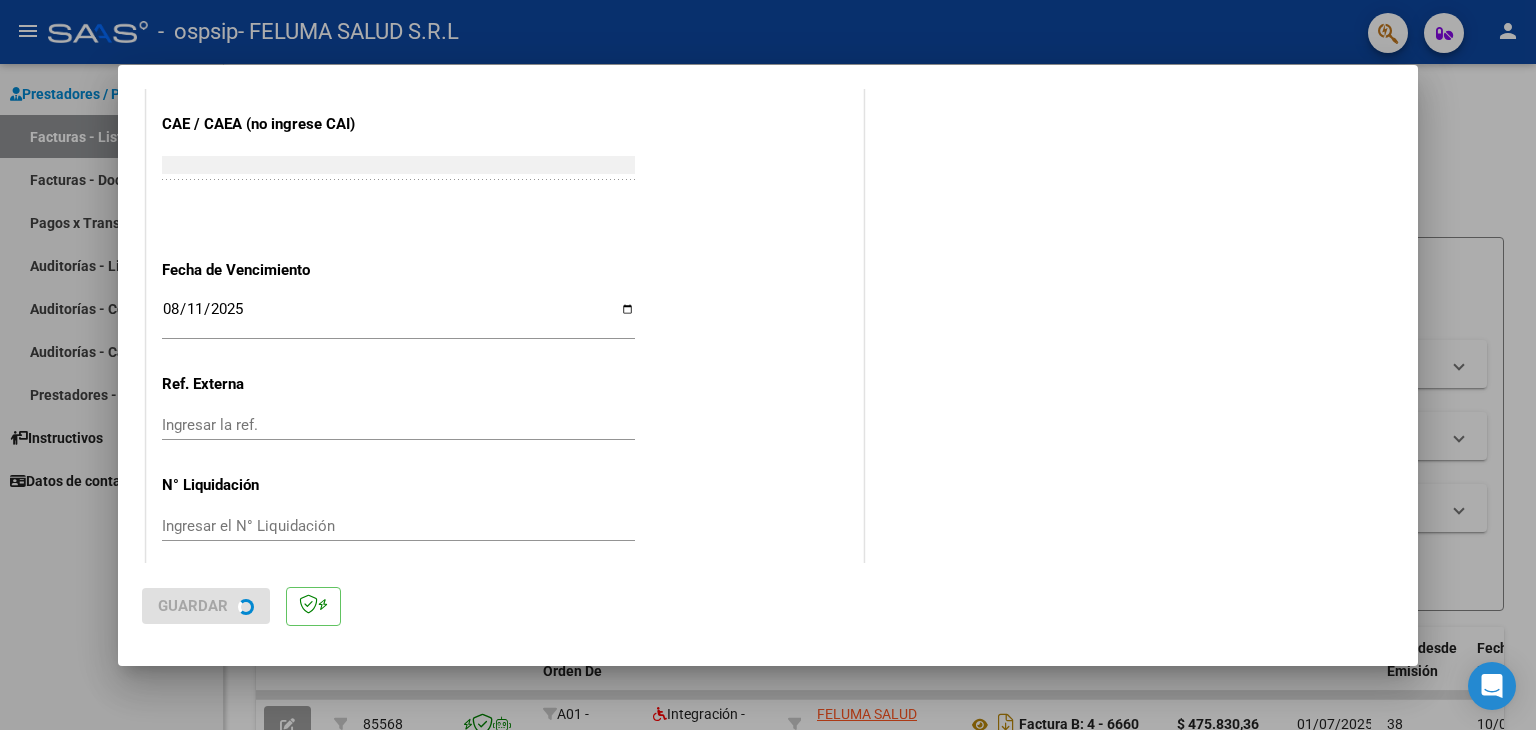 scroll, scrollTop: 0, scrollLeft: 0, axis: both 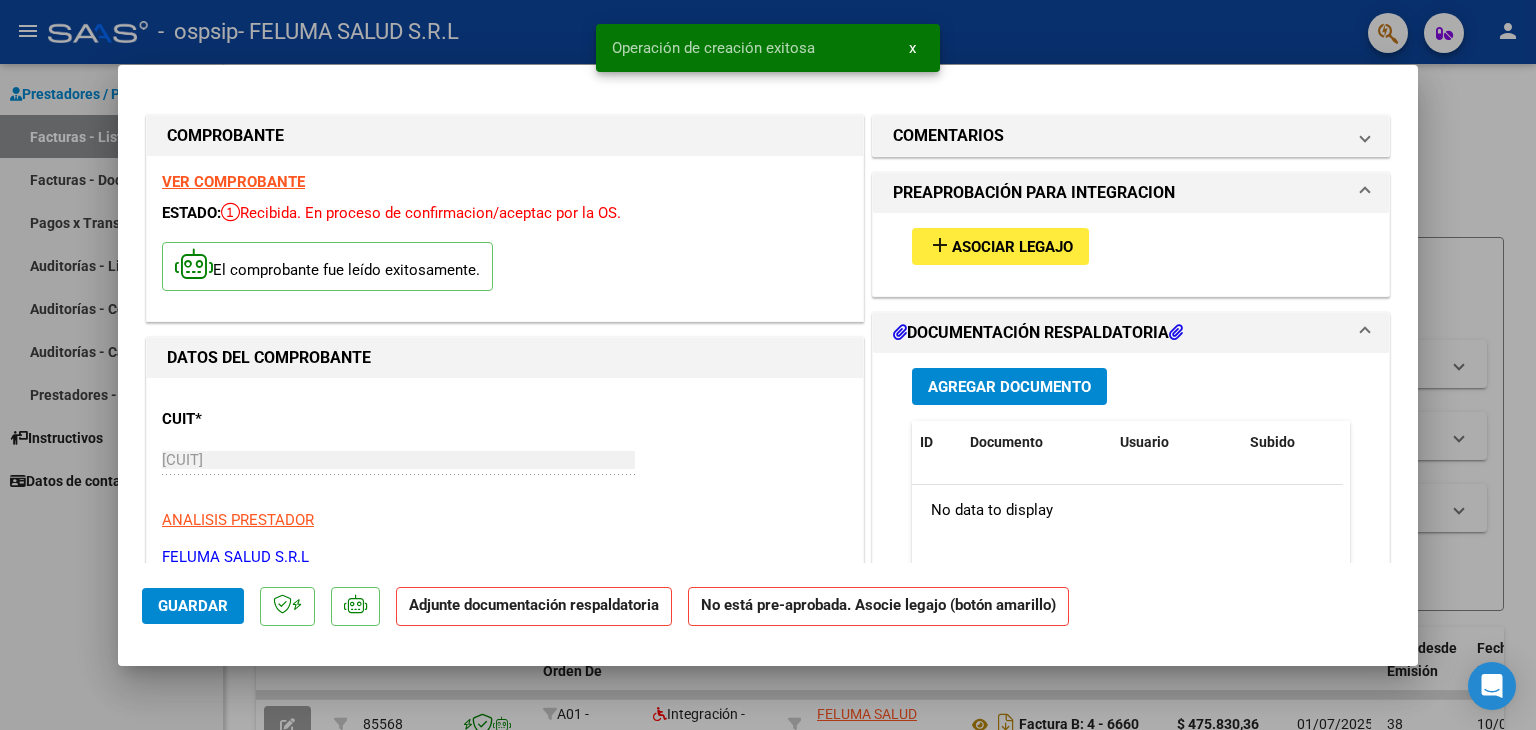 click on "Asociar Legajo" at bounding box center [1012, 247] 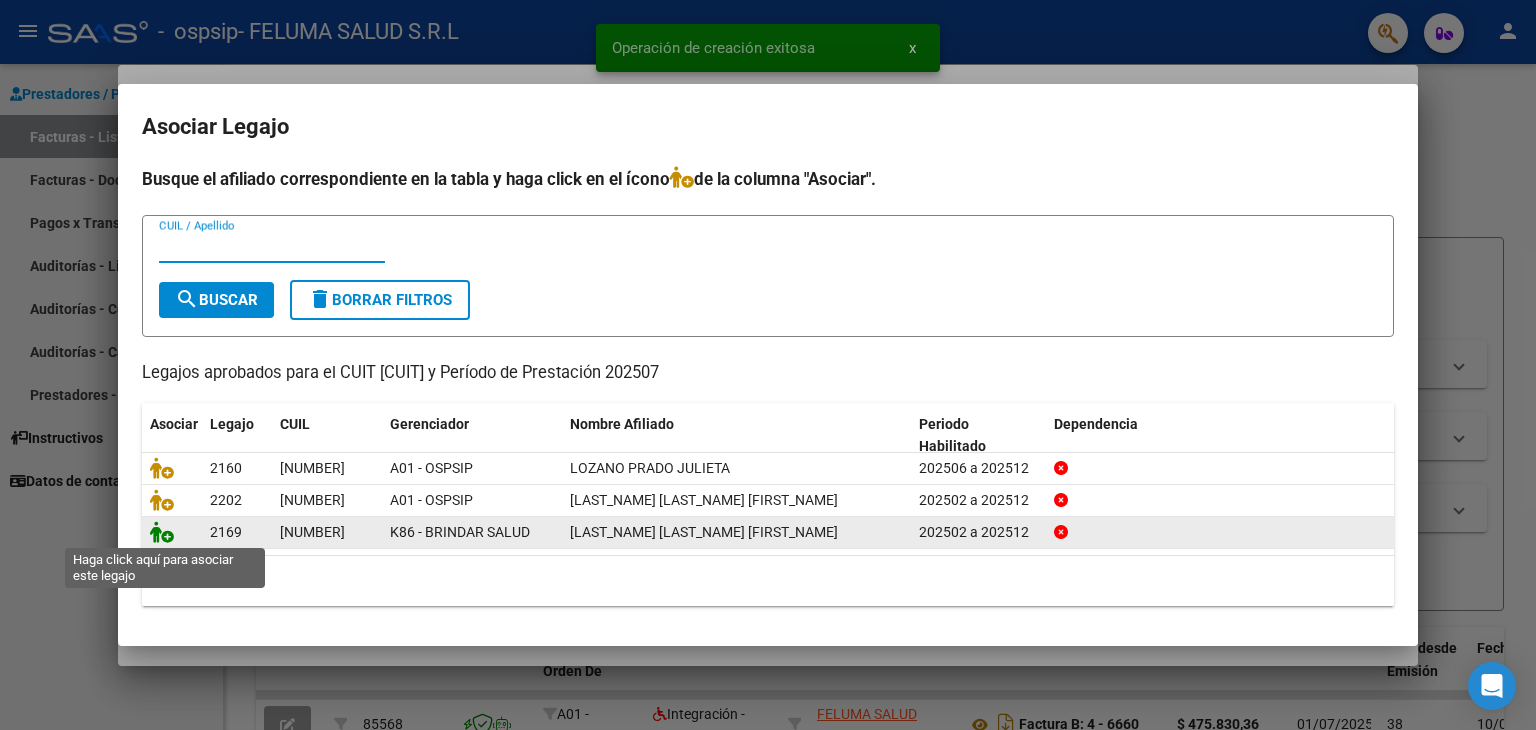 click 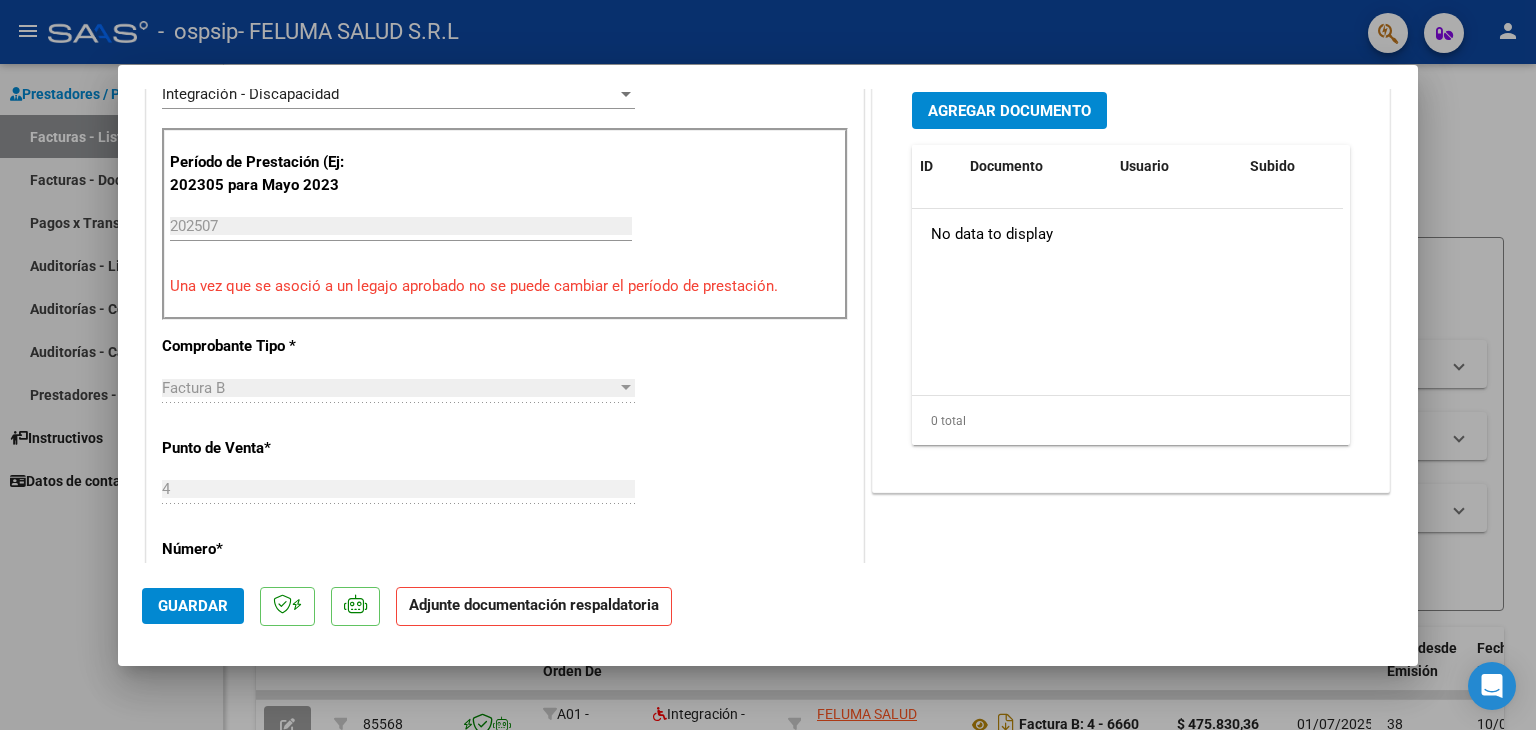 scroll, scrollTop: 532, scrollLeft: 0, axis: vertical 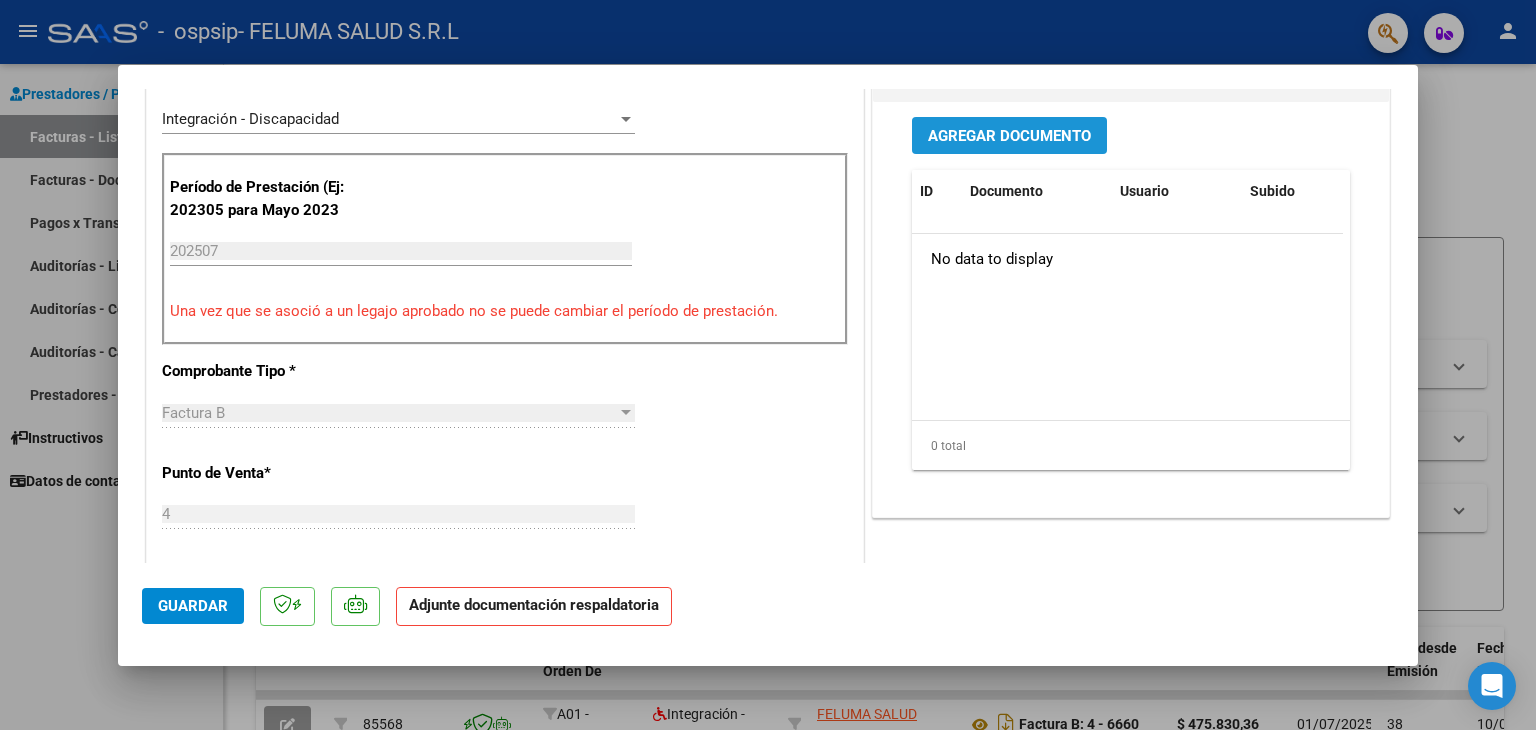click on "Agregar Documento" at bounding box center (1009, 136) 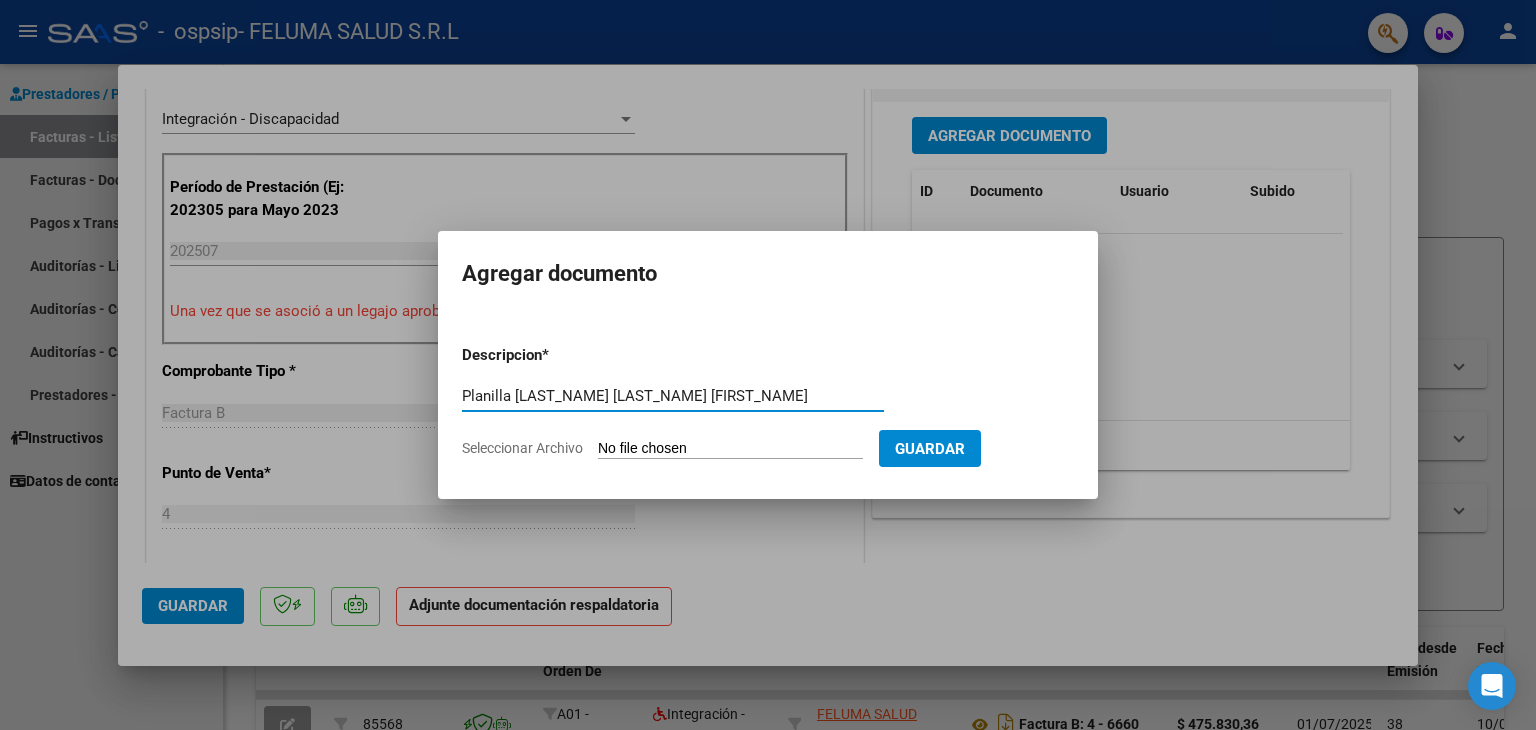 type on "Planilla [LAST_NAME] [LAST_NAME] [FIRST_NAME]" 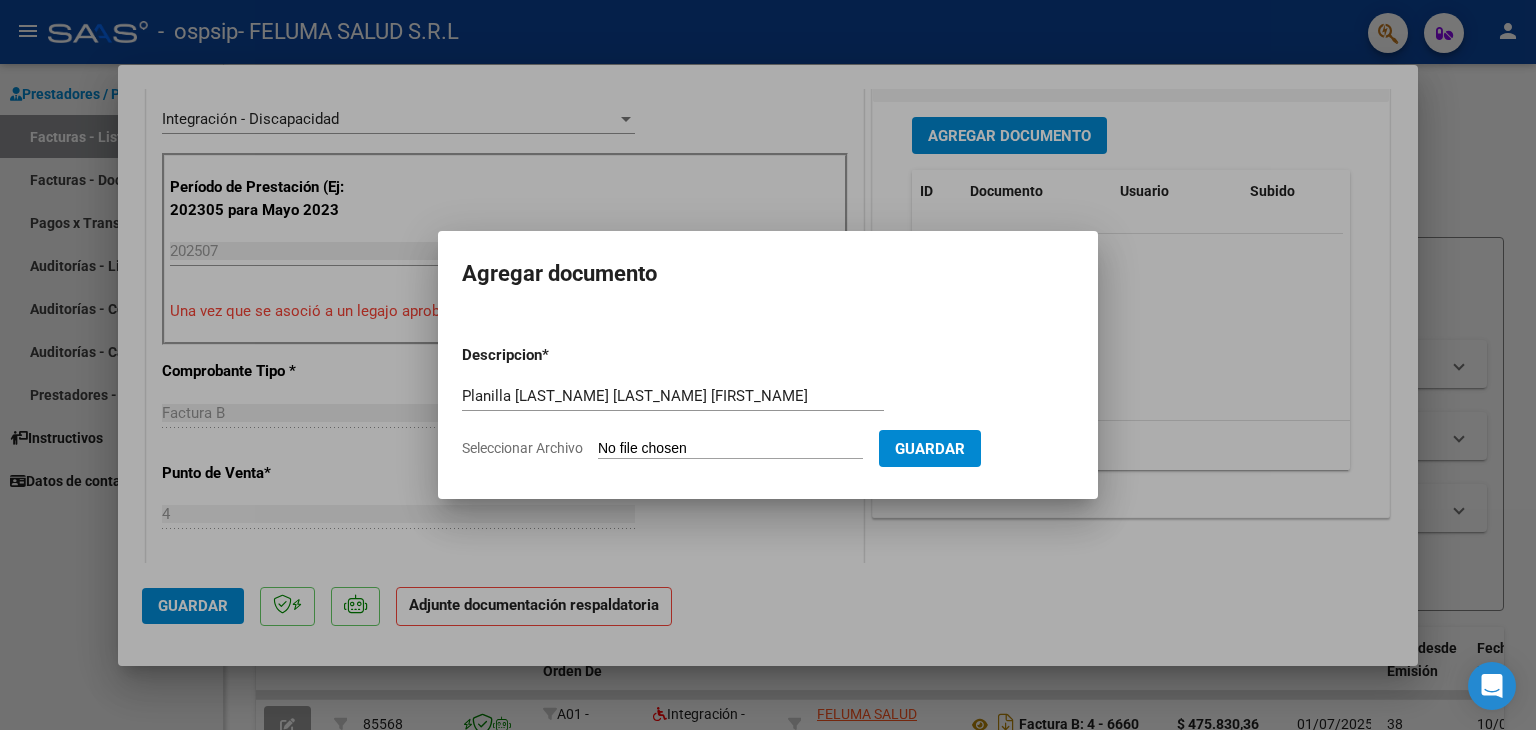 type on "C:\fakepath\Planilla [LAST_NAME] [LAST_NAME] [FIRST_NAME].pdf" 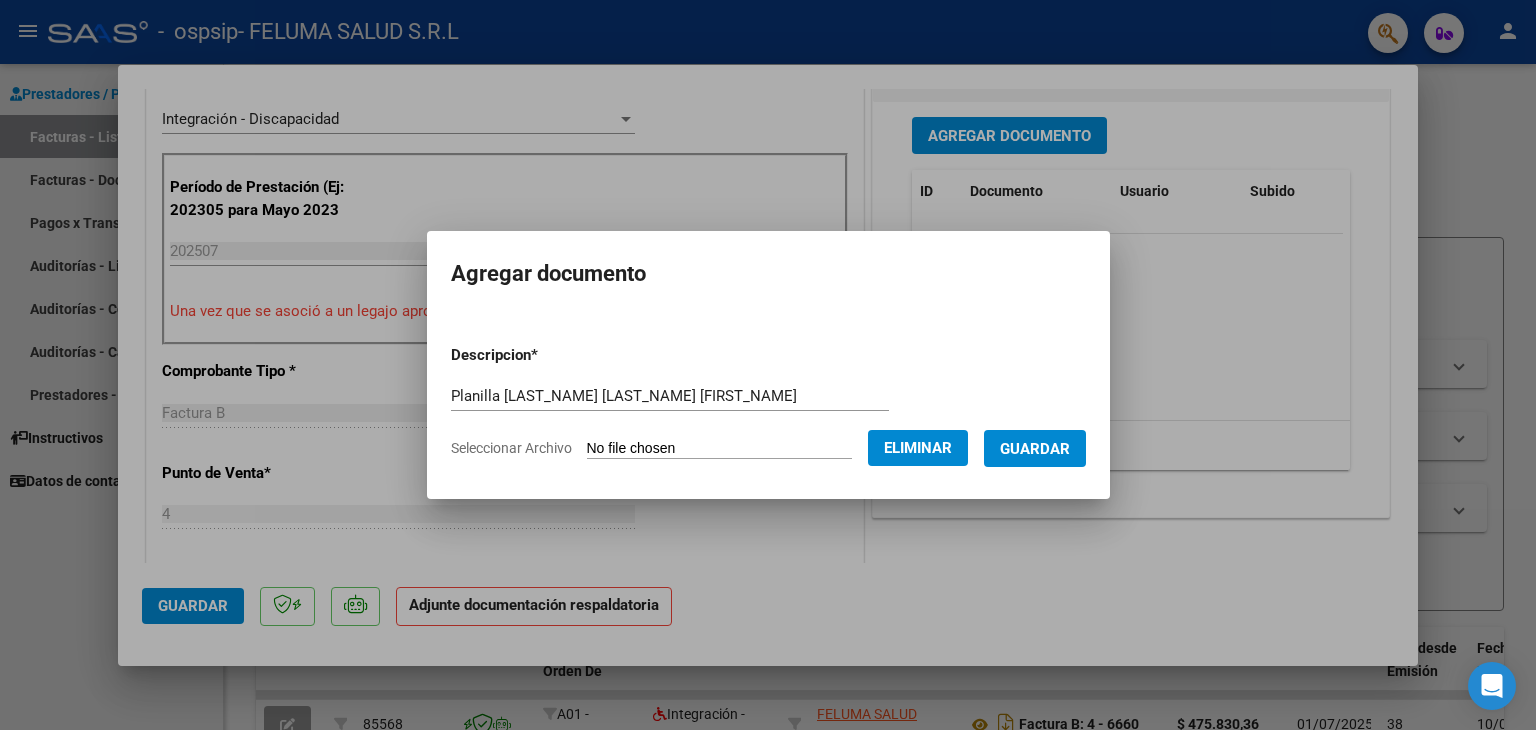 click on "Descripcion  *   Planilla [LAST_NAME] [LAST_NAME] [FIRST_NAME] Escriba aquí una descripcion  Seleccionar Archivo Eliminar Guardar" at bounding box center (768, 402) 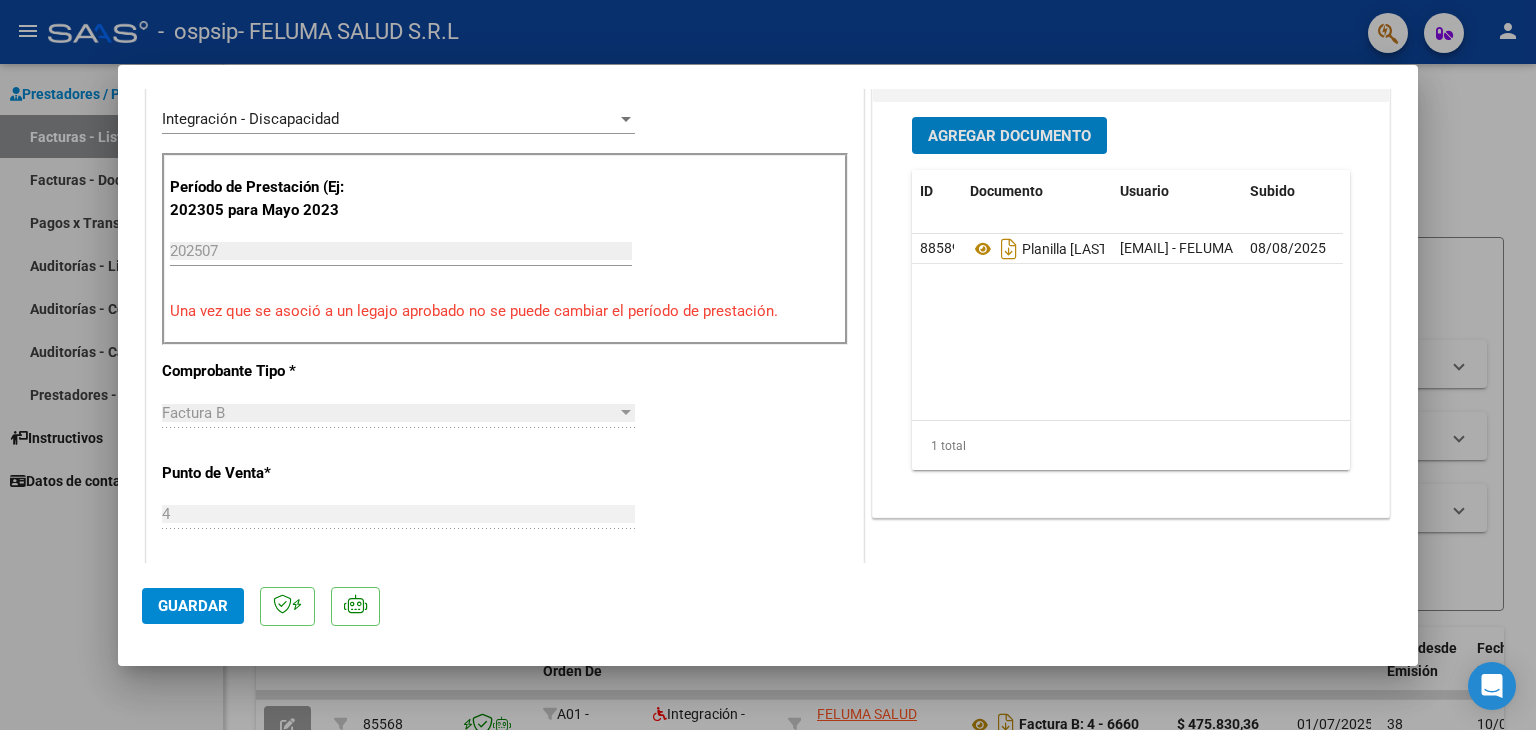 click on "Guardar" 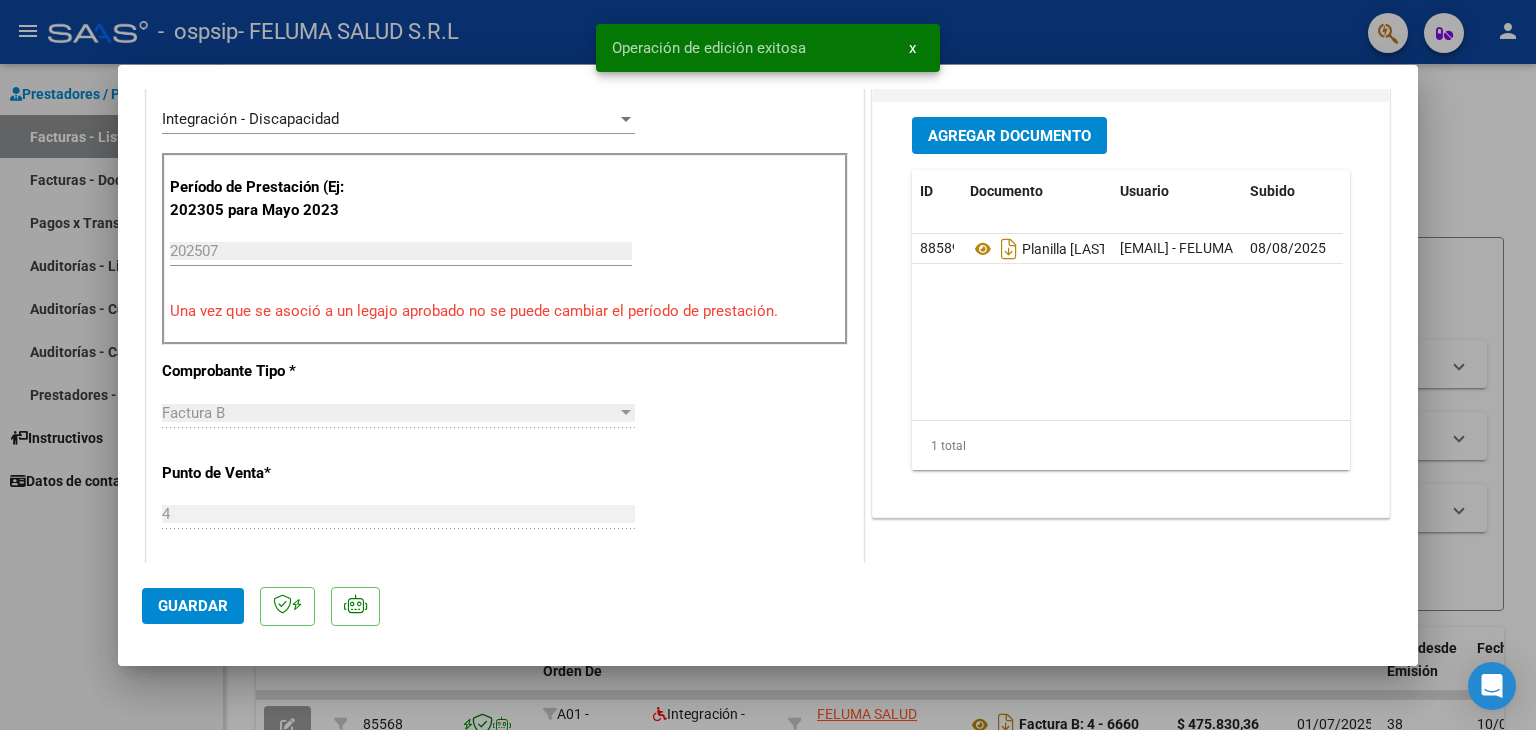 click at bounding box center [768, 365] 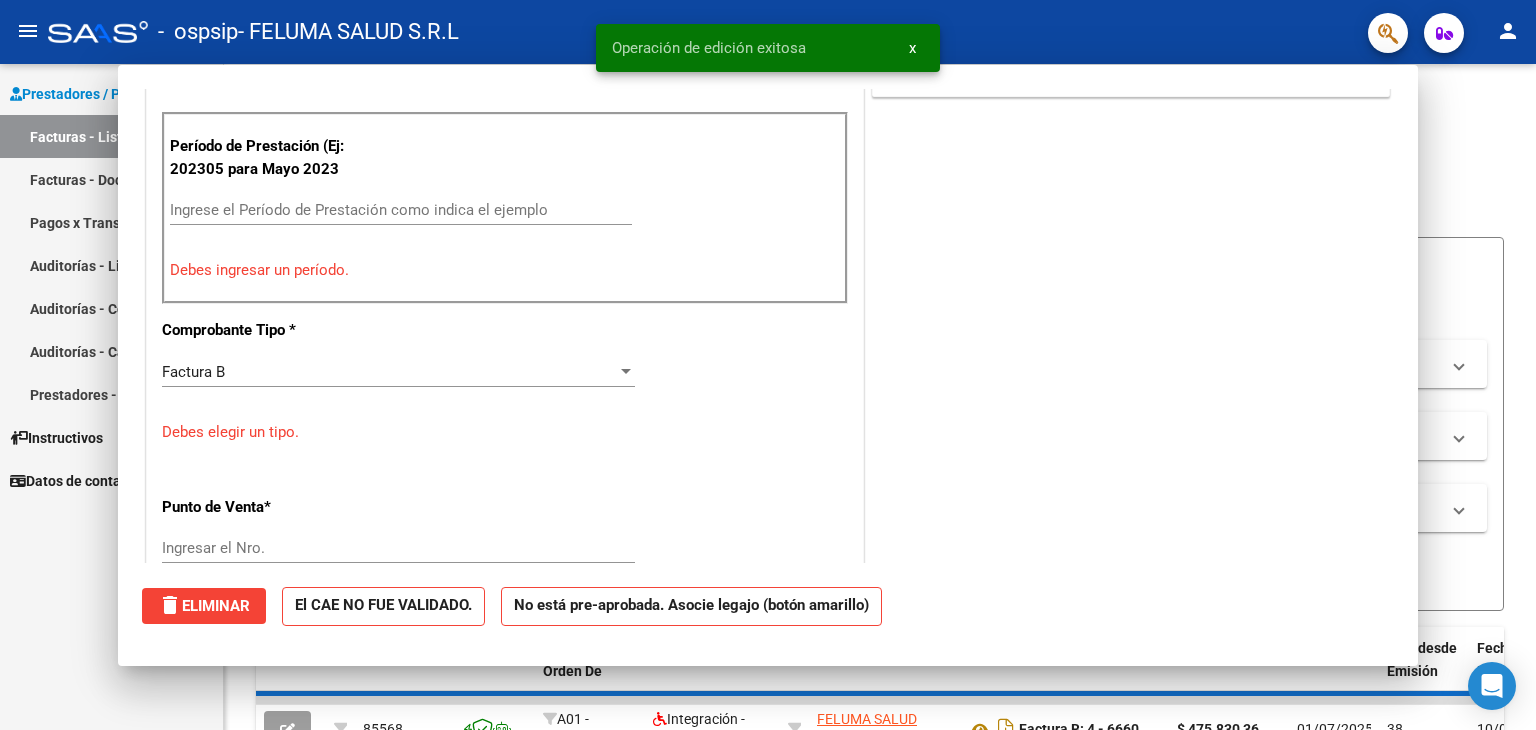 scroll, scrollTop: 446, scrollLeft: 0, axis: vertical 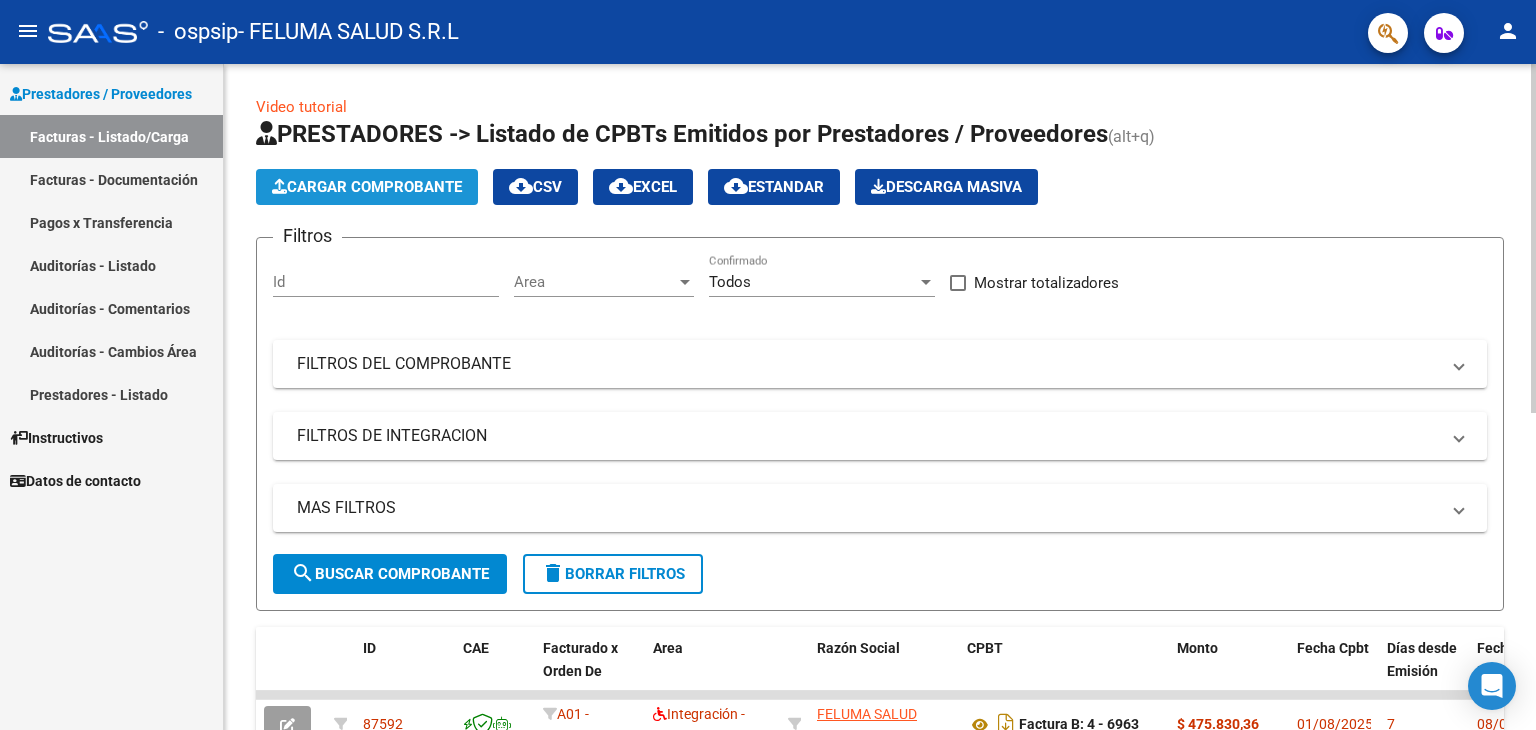 click on "Cargar Comprobante" 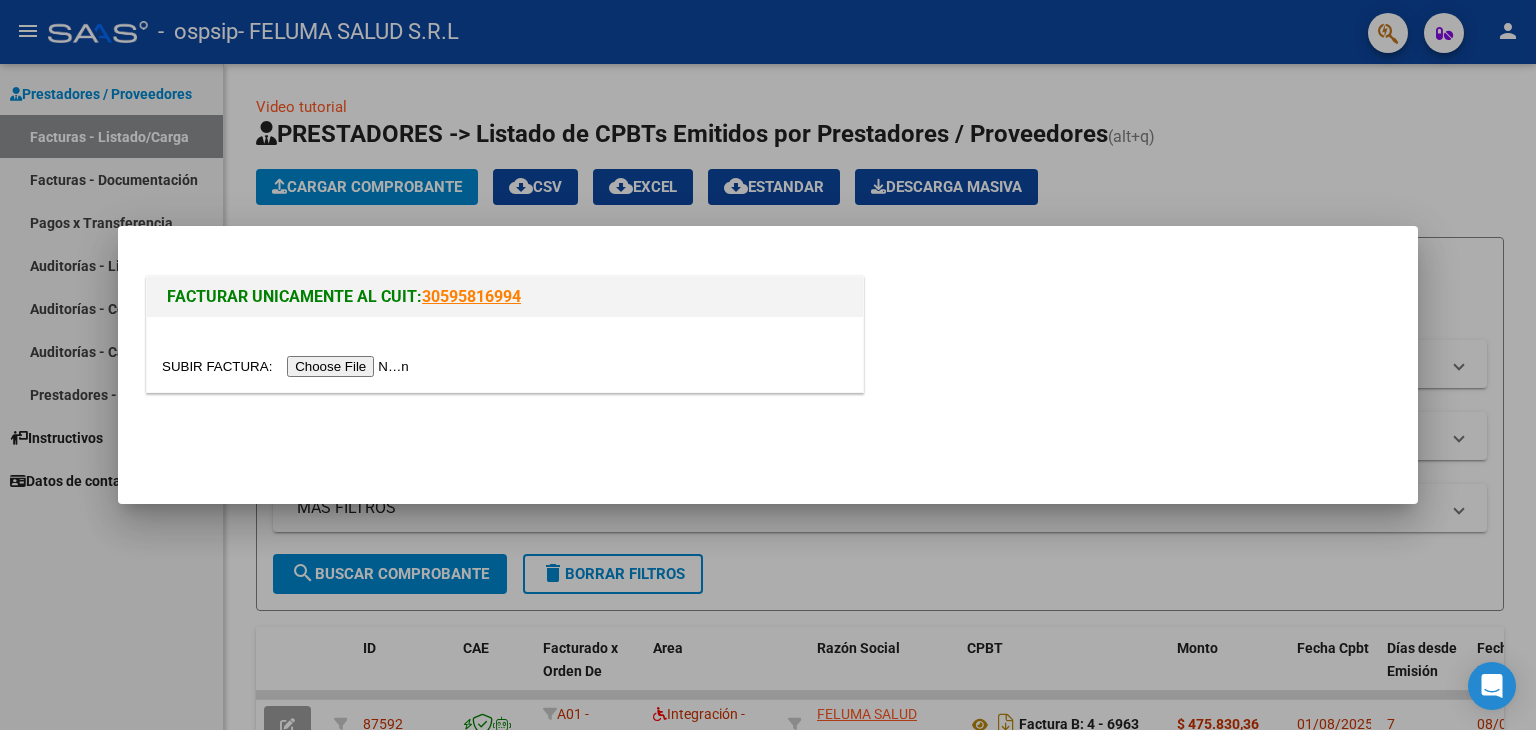 click at bounding box center (288, 366) 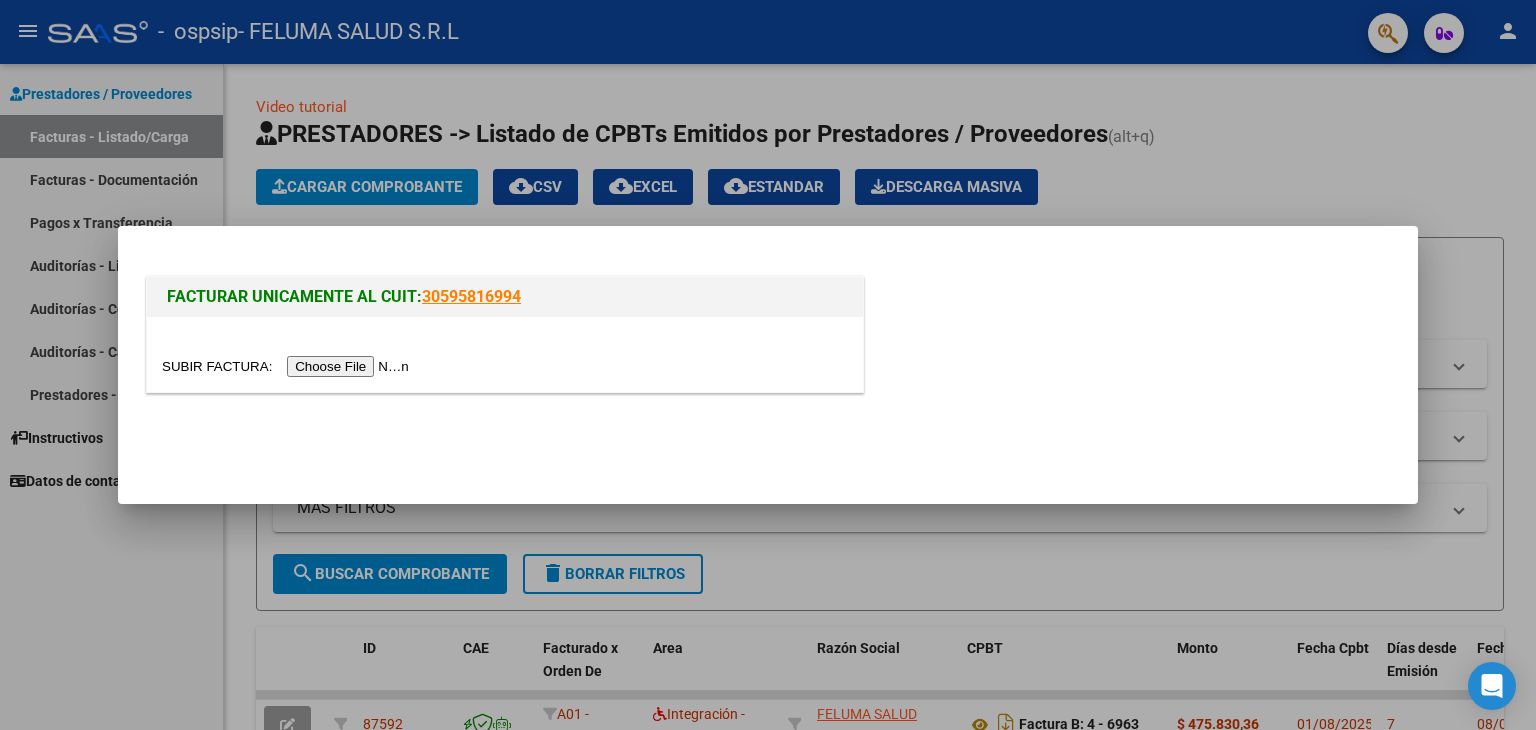 click at bounding box center (288, 366) 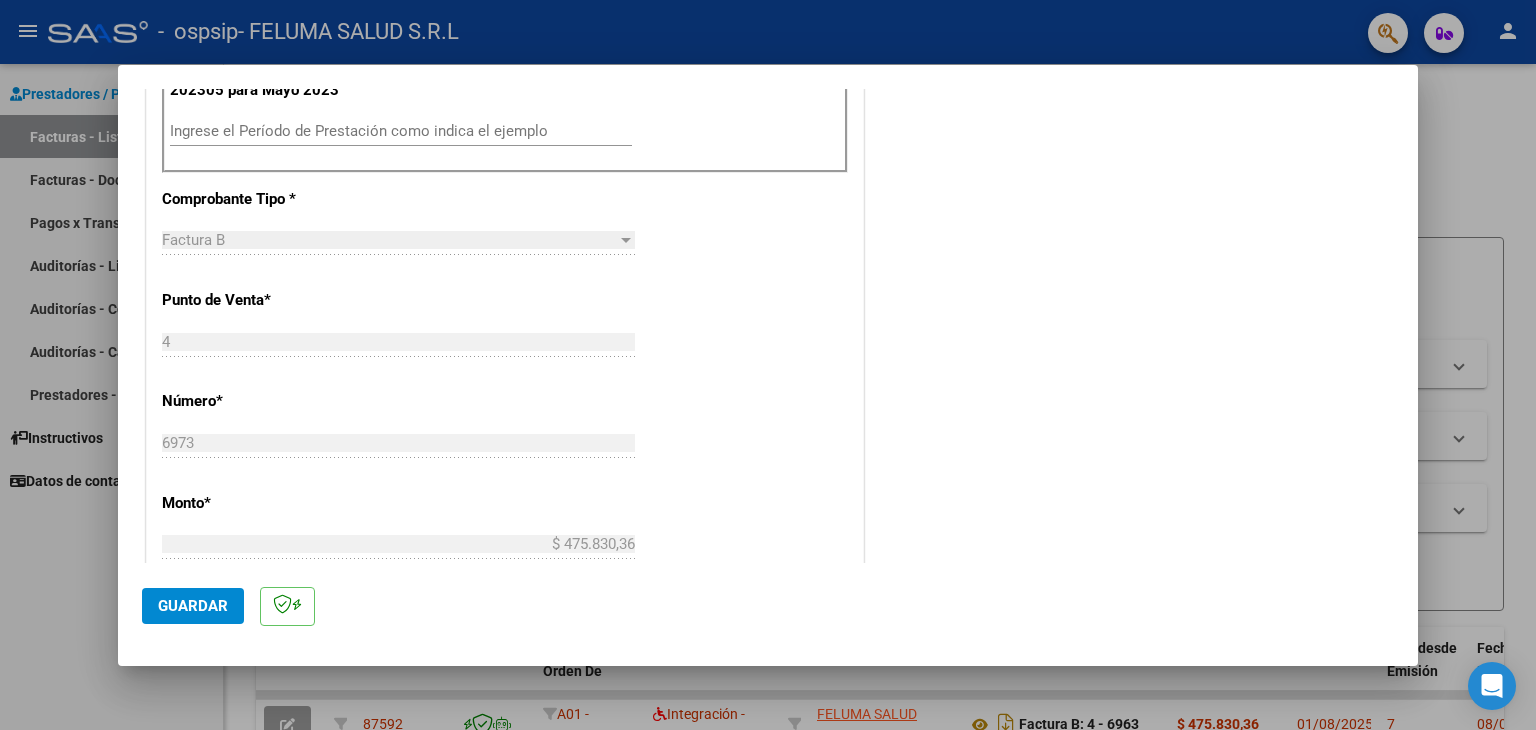 scroll, scrollTop: 628, scrollLeft: 0, axis: vertical 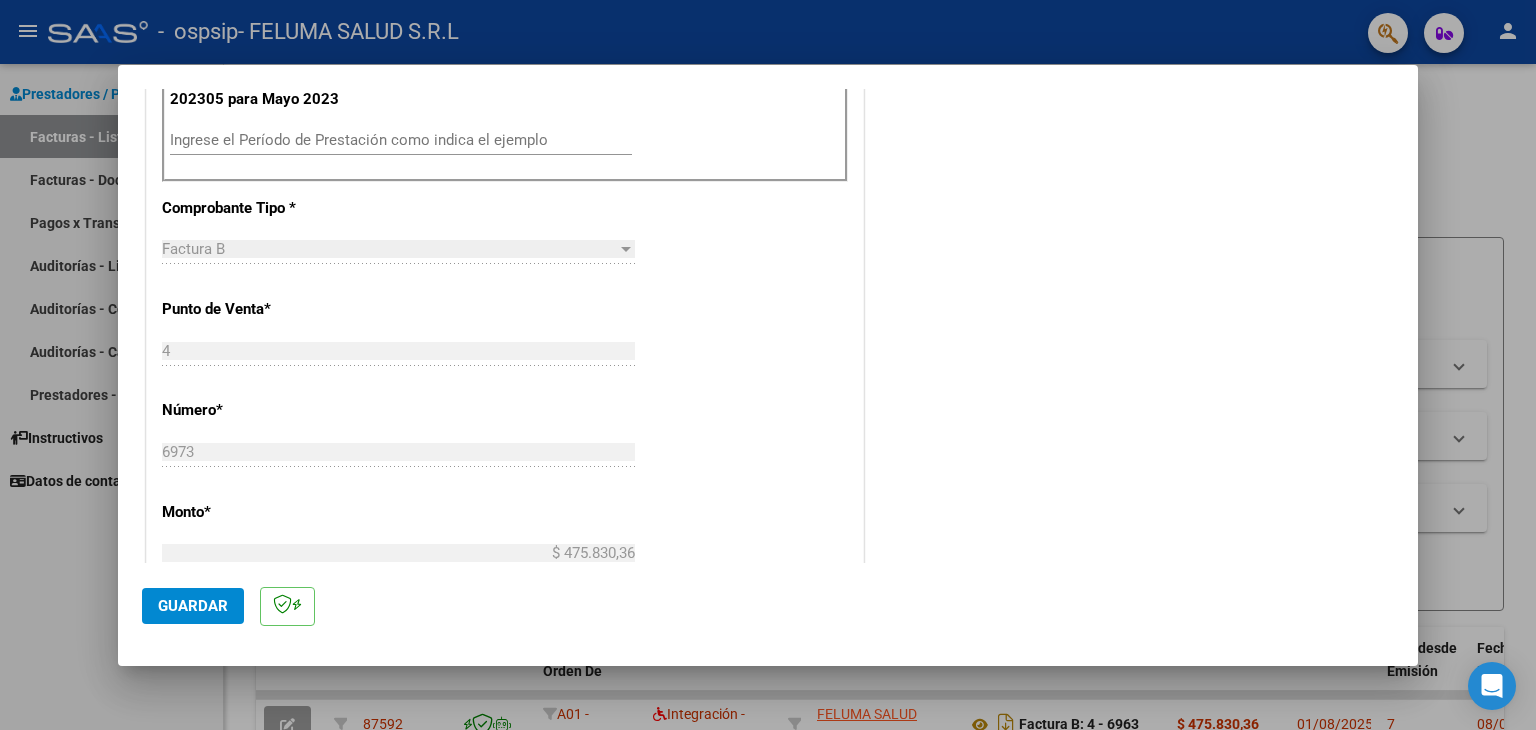 click on "Ingrese el Período de Prestación como indica el ejemplo" at bounding box center (401, 140) 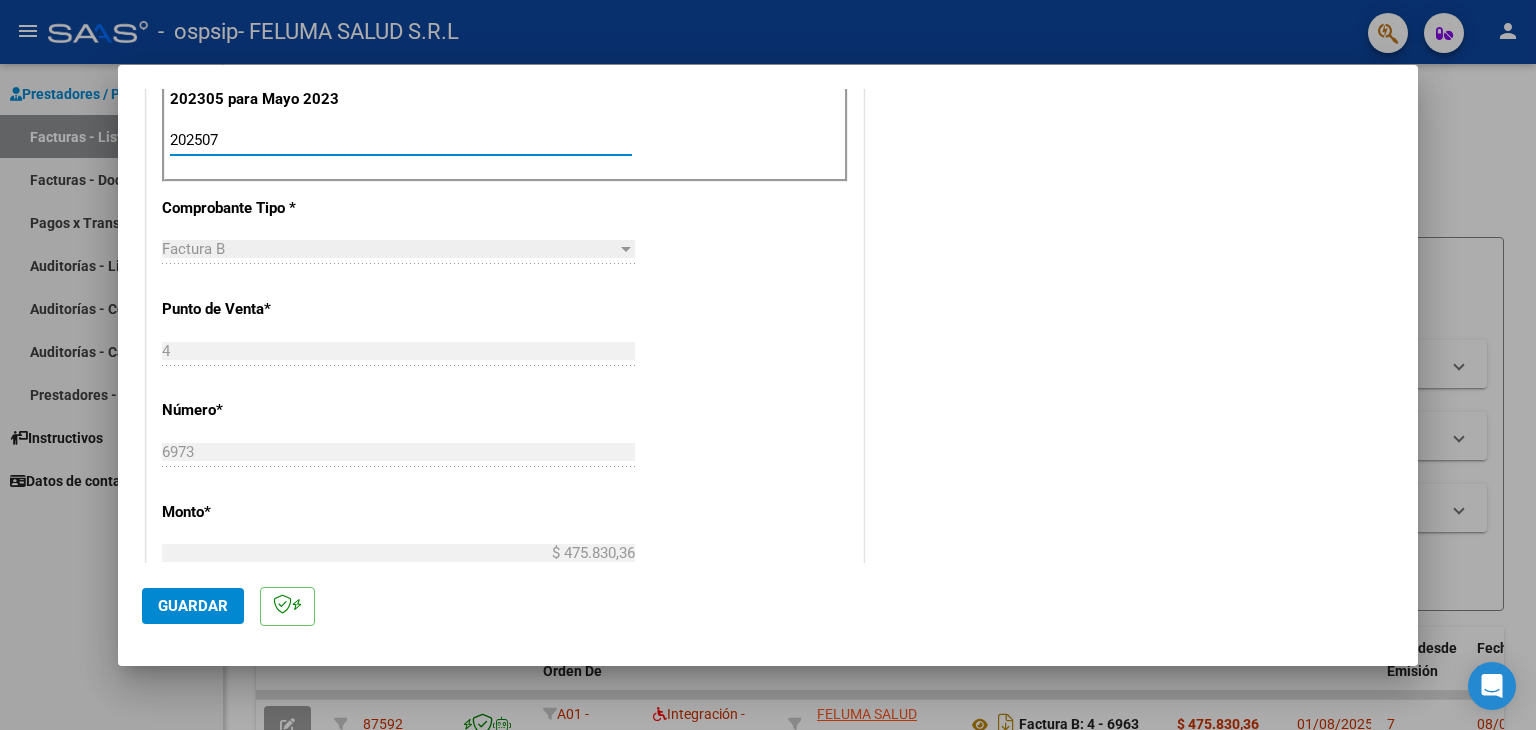 type on "202507" 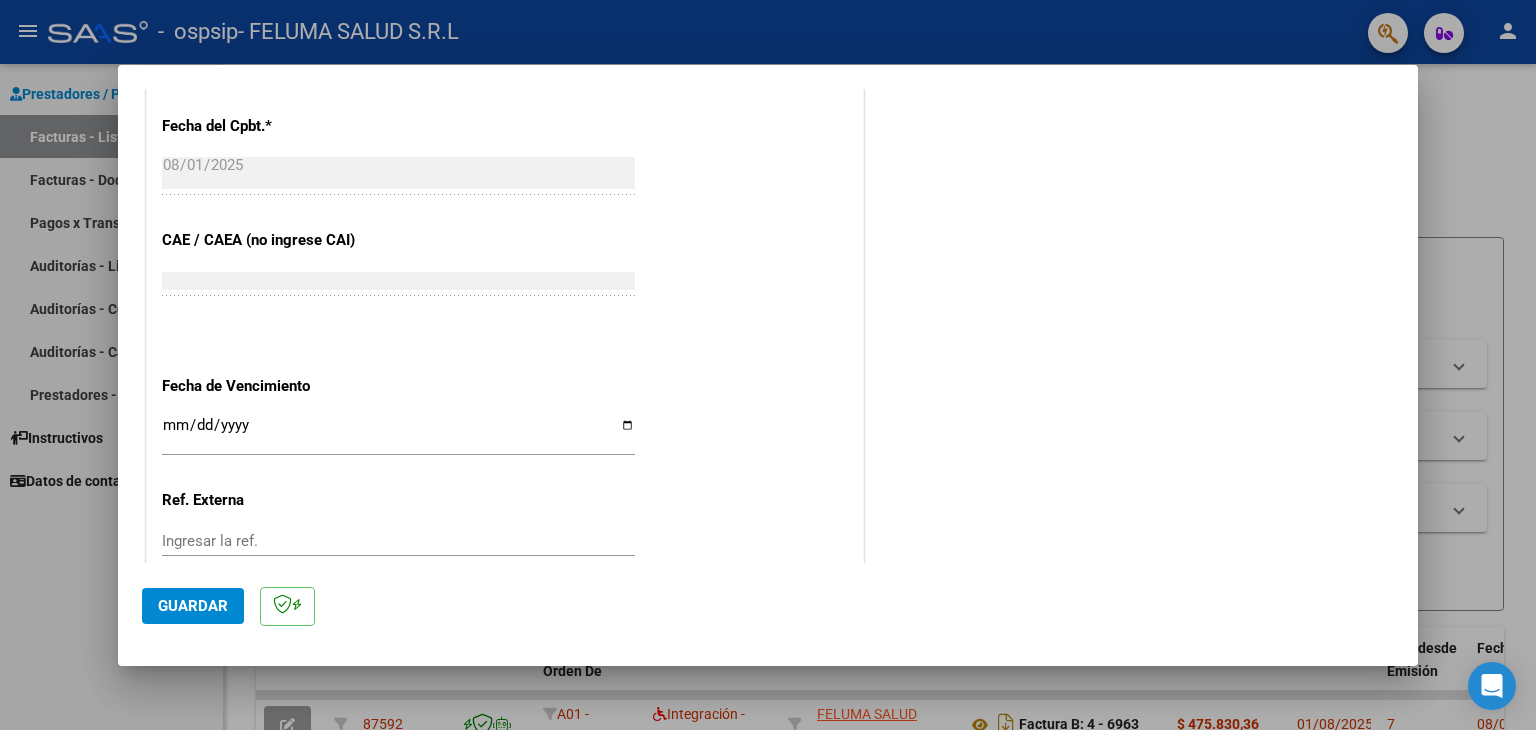 scroll, scrollTop: 1118, scrollLeft: 0, axis: vertical 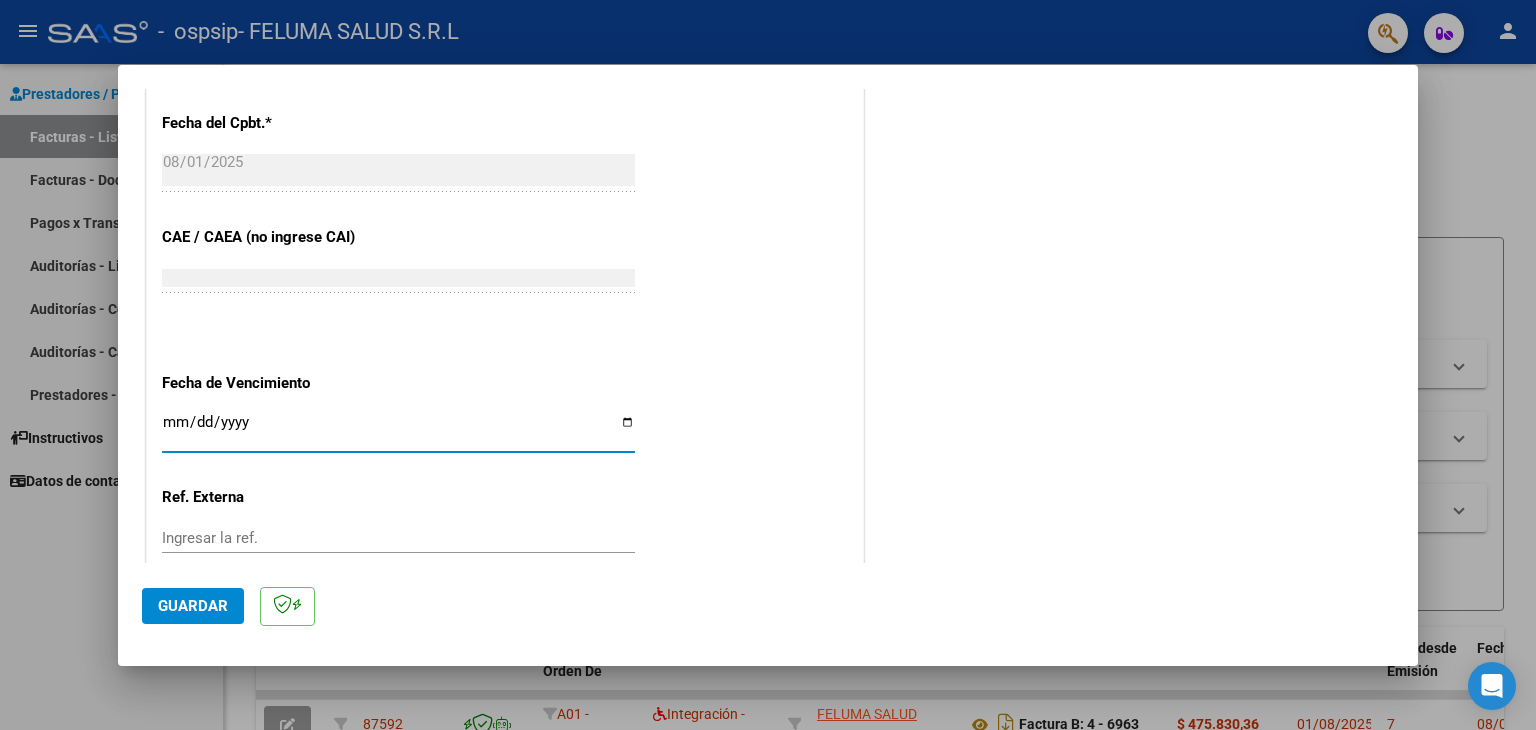 click on "Ingresar la fecha" at bounding box center (398, 430) 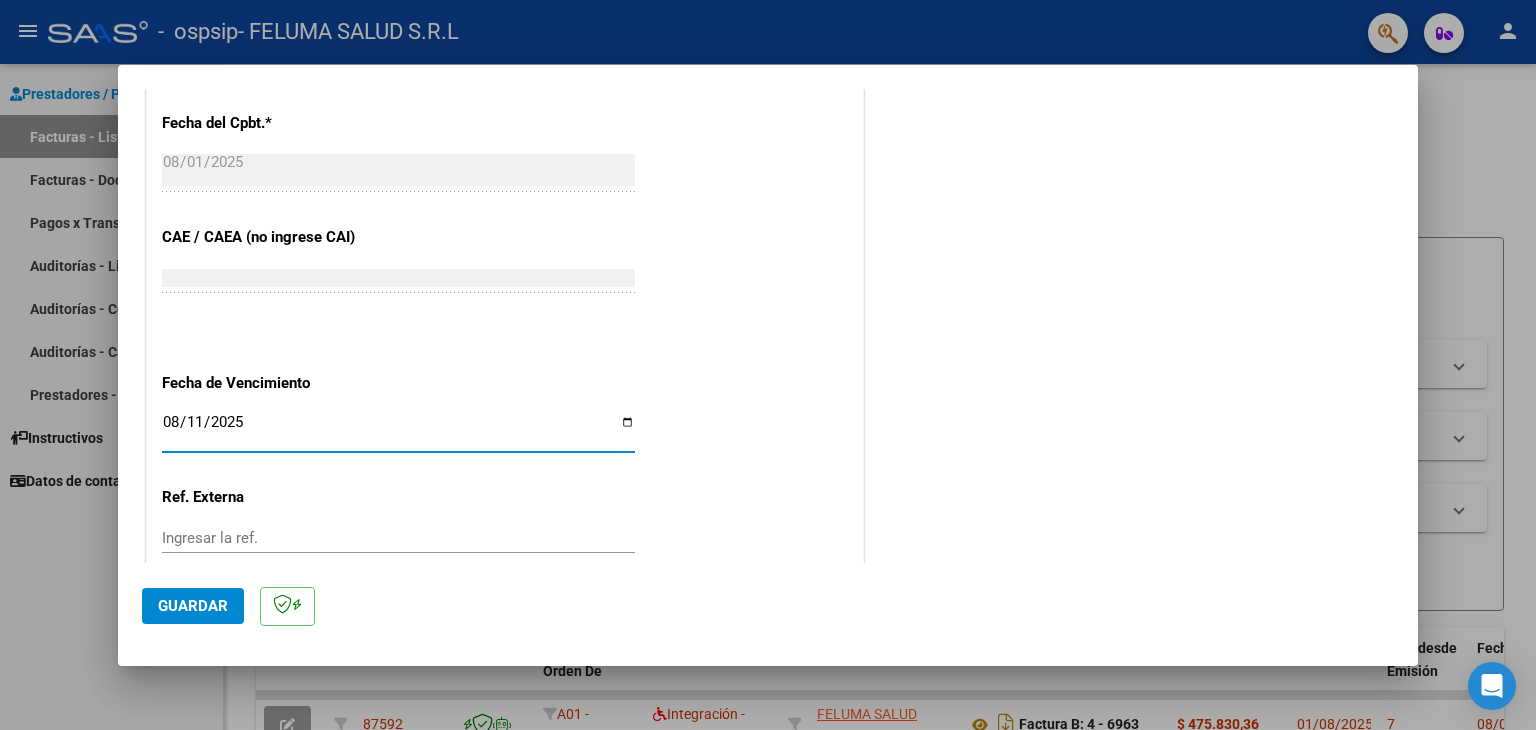 click on "Guardar" 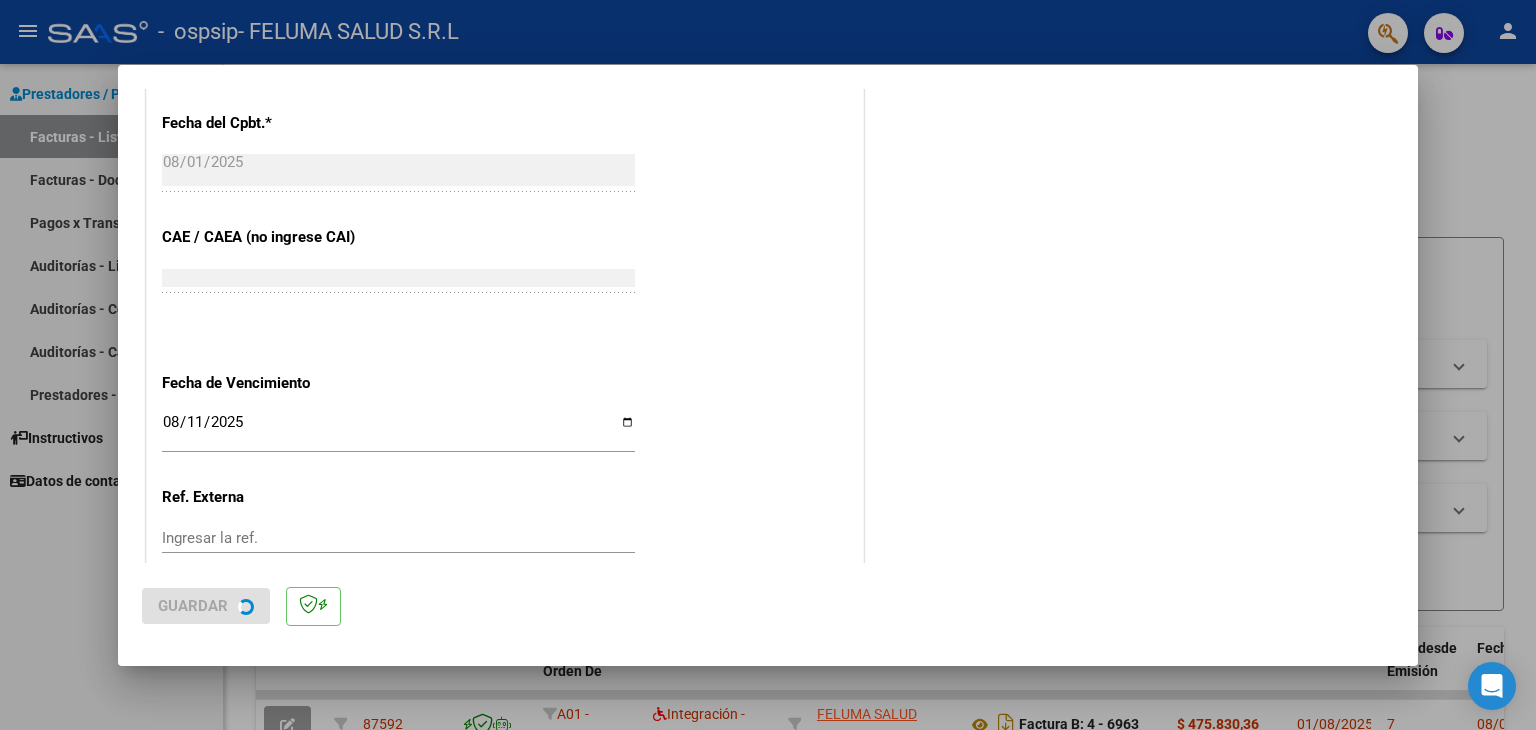 scroll, scrollTop: 0, scrollLeft: 0, axis: both 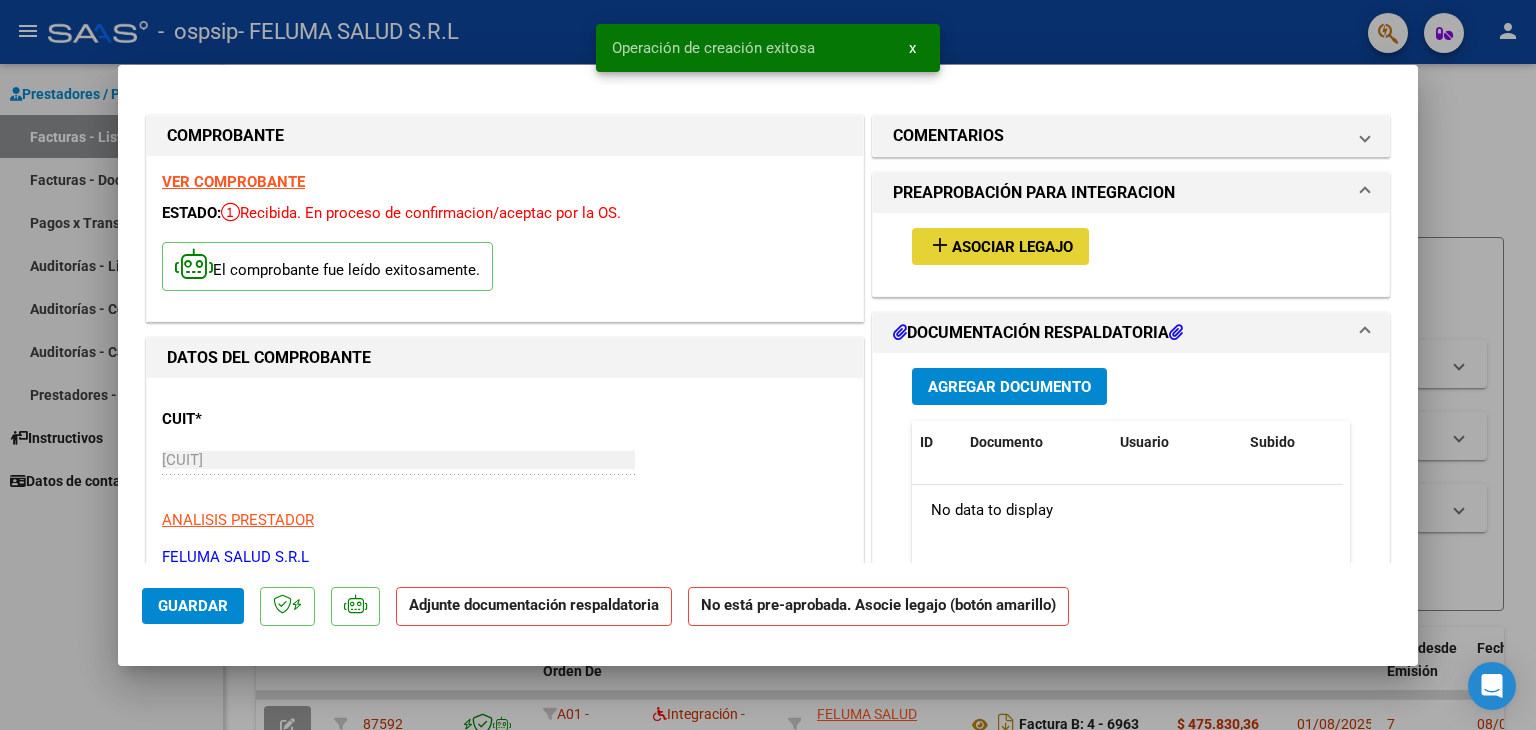 click on "Asociar Legajo" at bounding box center (1012, 247) 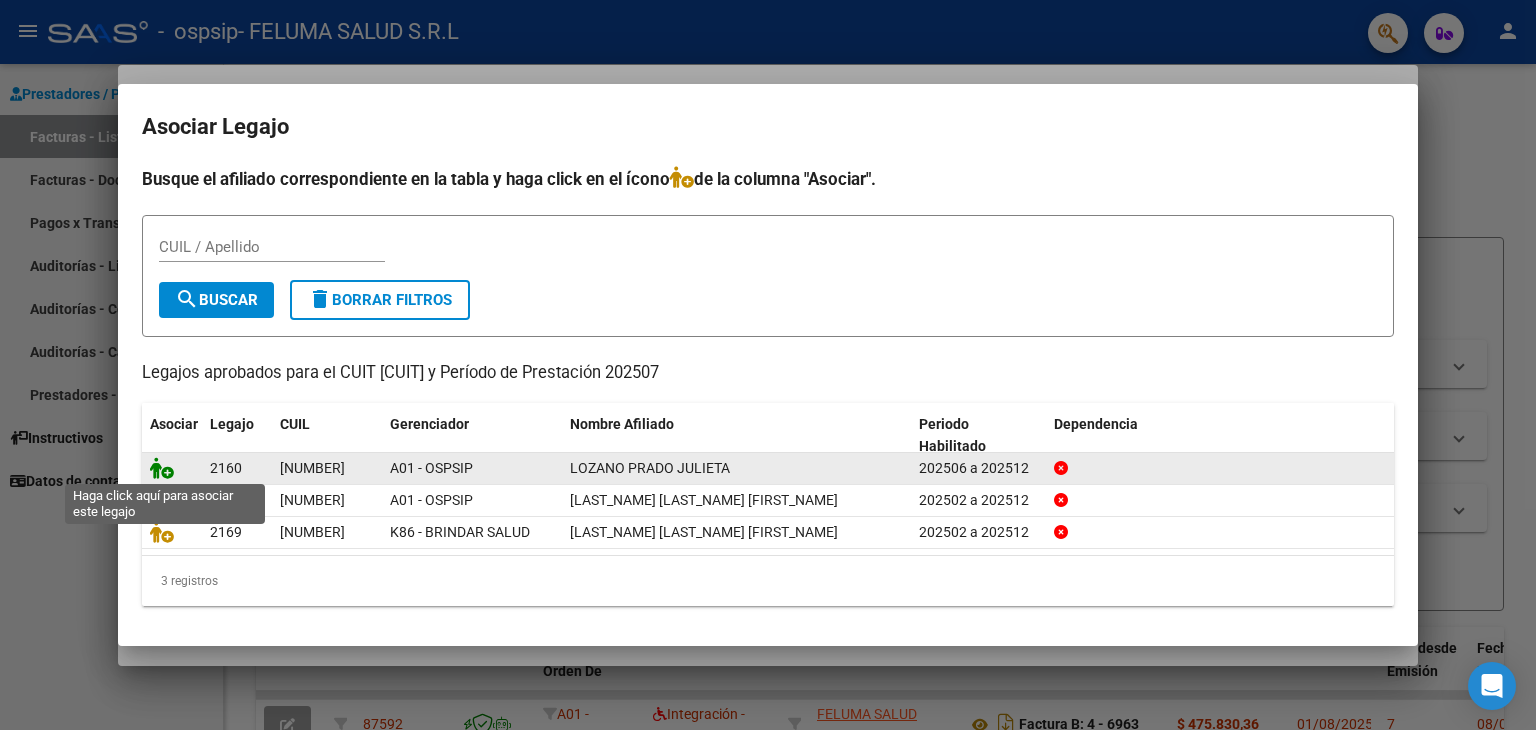 click 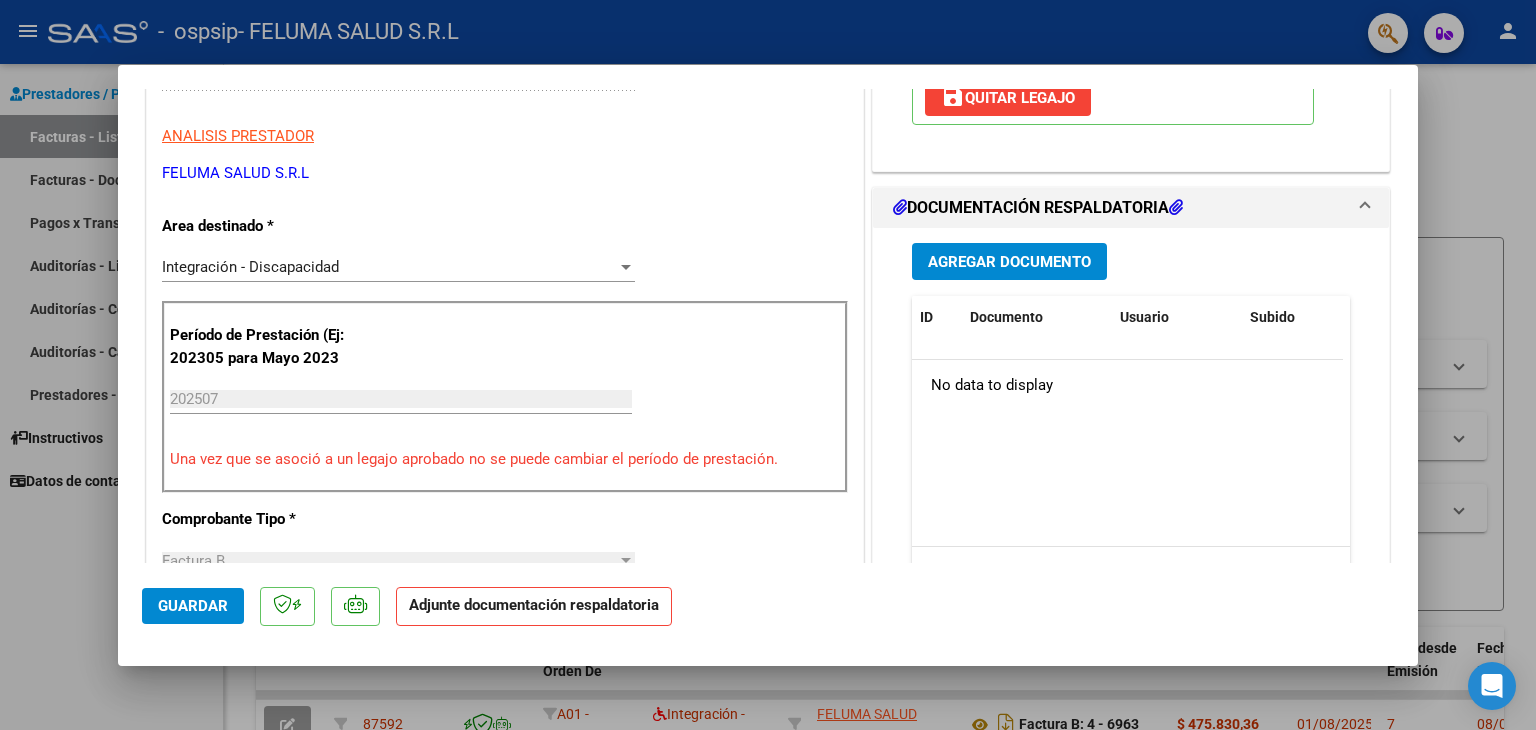 scroll, scrollTop: 381, scrollLeft: 0, axis: vertical 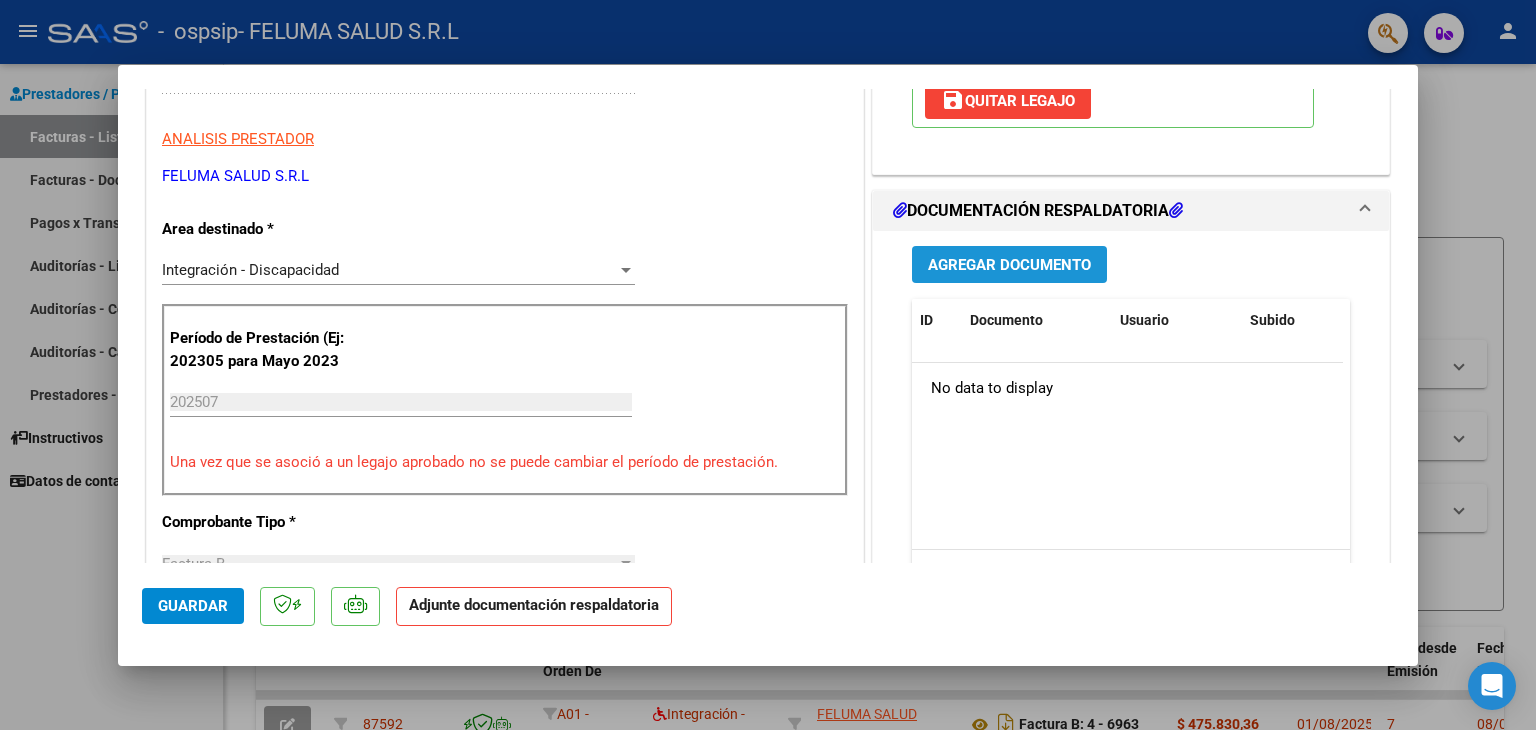 click on "Agregar Documento" at bounding box center (1009, 265) 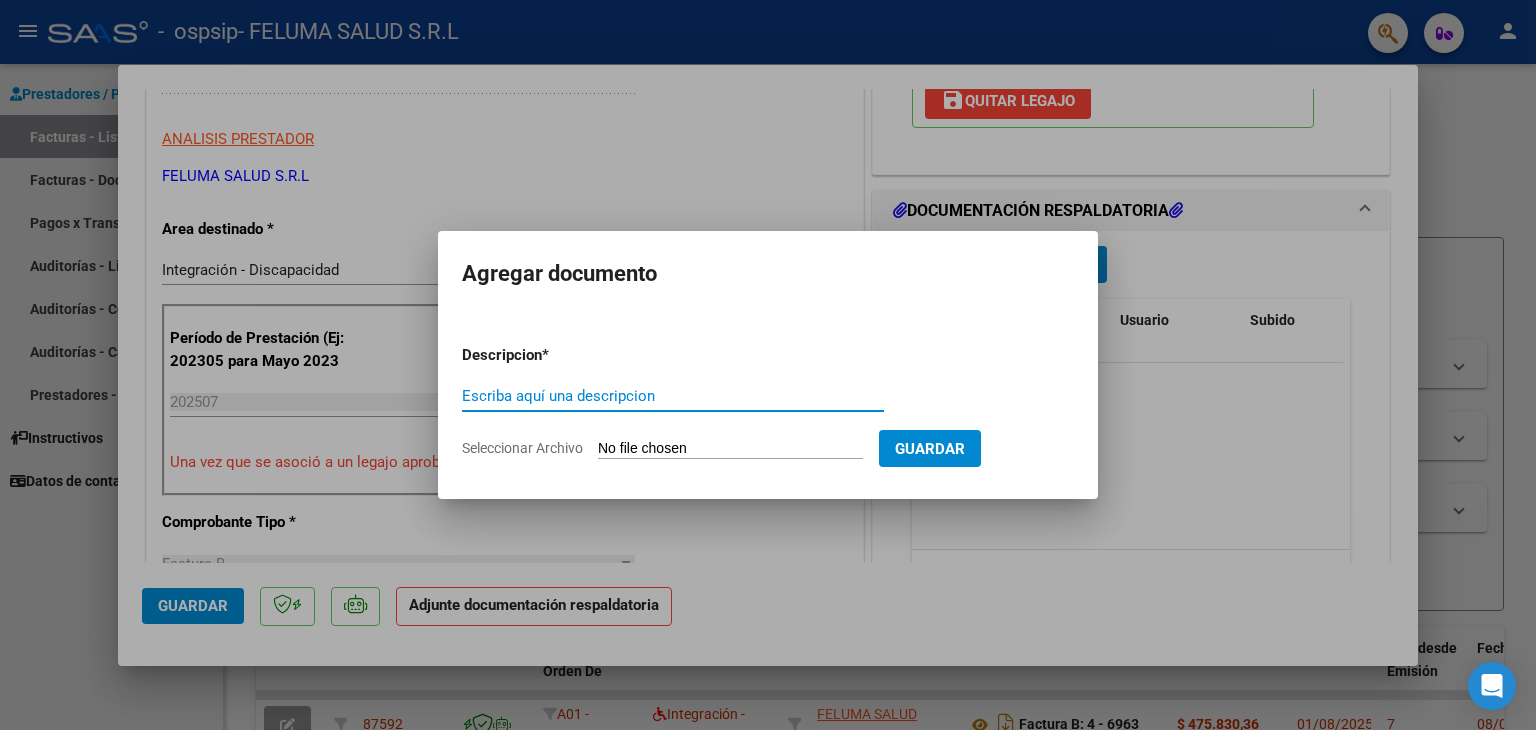 click on "Escriba aquí una descripcion" at bounding box center [673, 396] 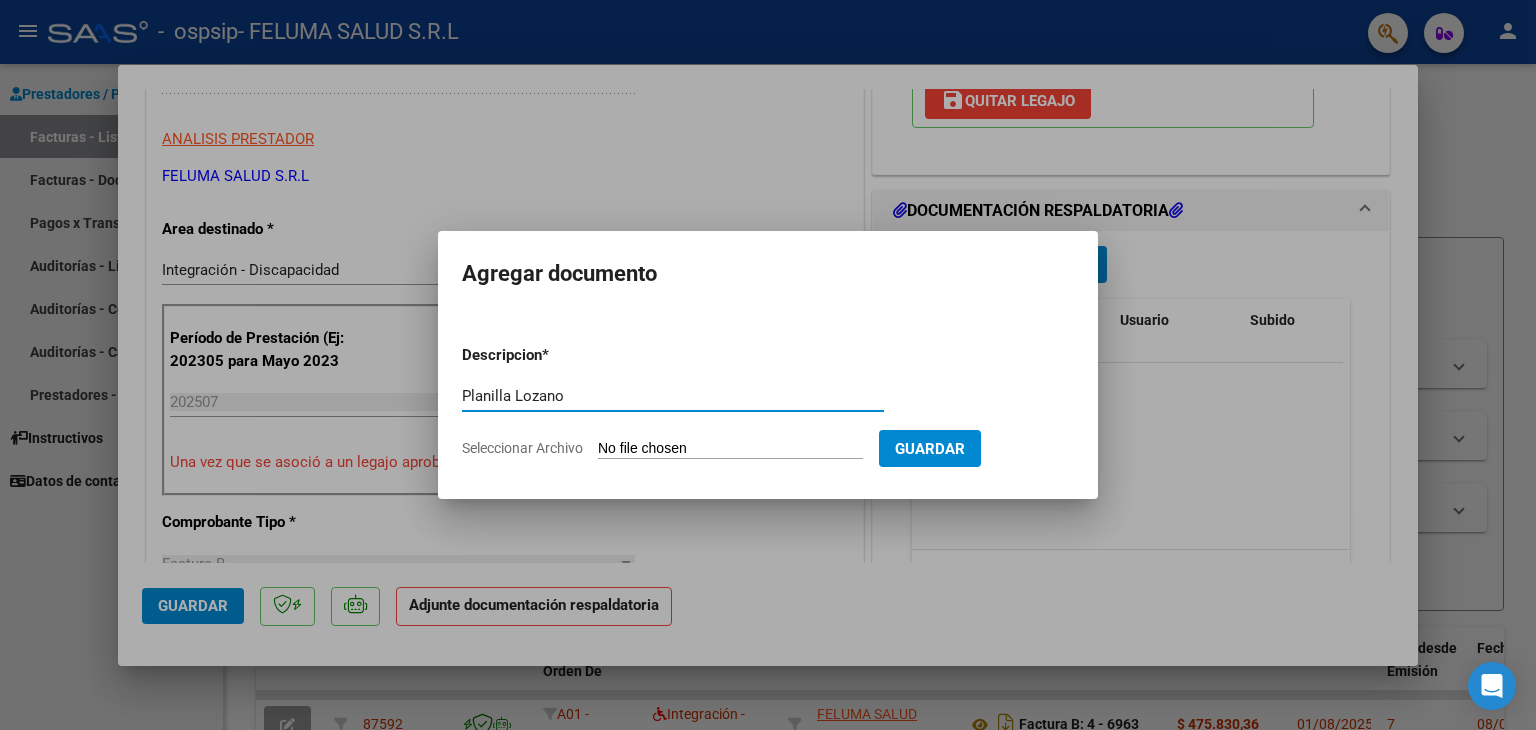 type on "Planilla Lozano" 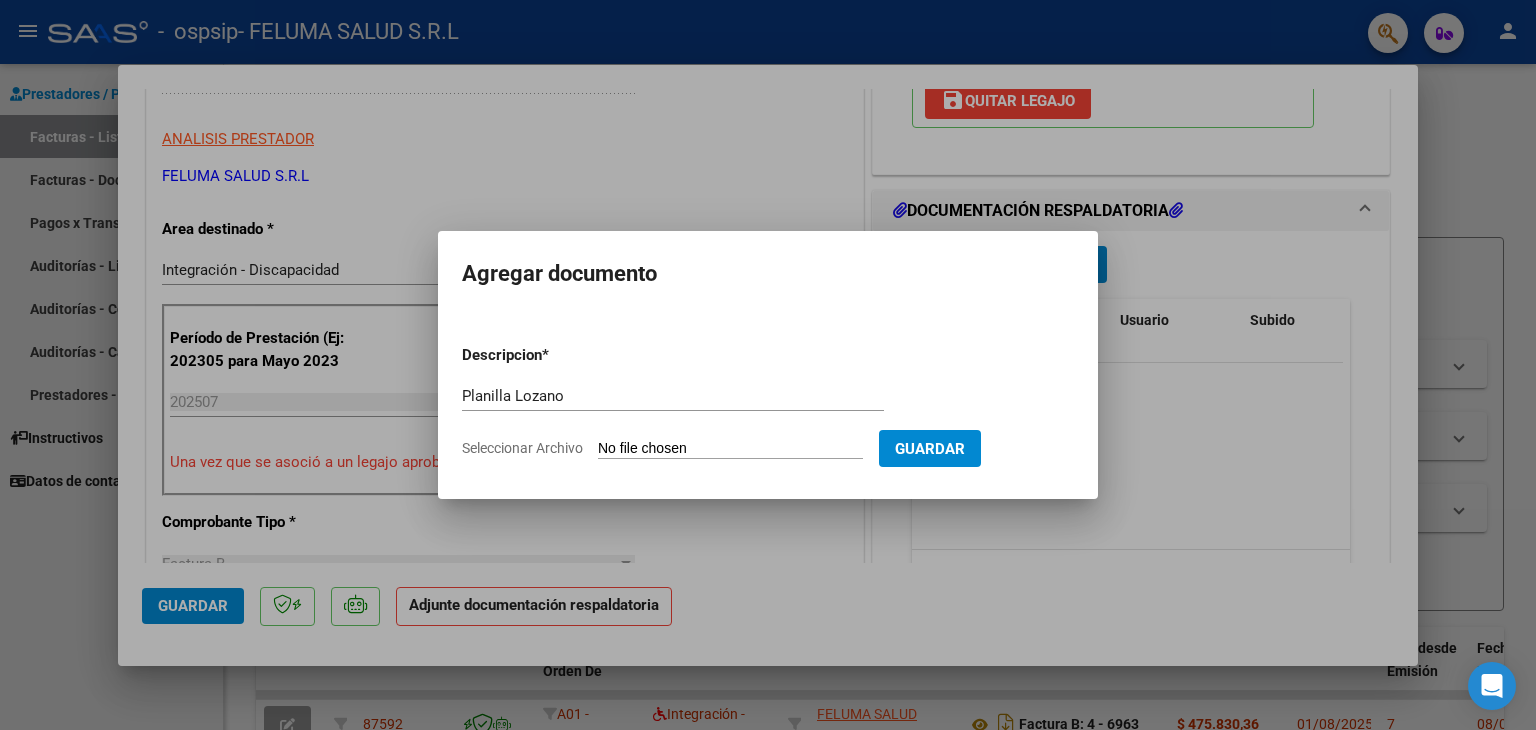 type on "C:\fakepath\Planilla [LAST_NAME] [LAST_NAME] [FIRST_NAME].pdf" 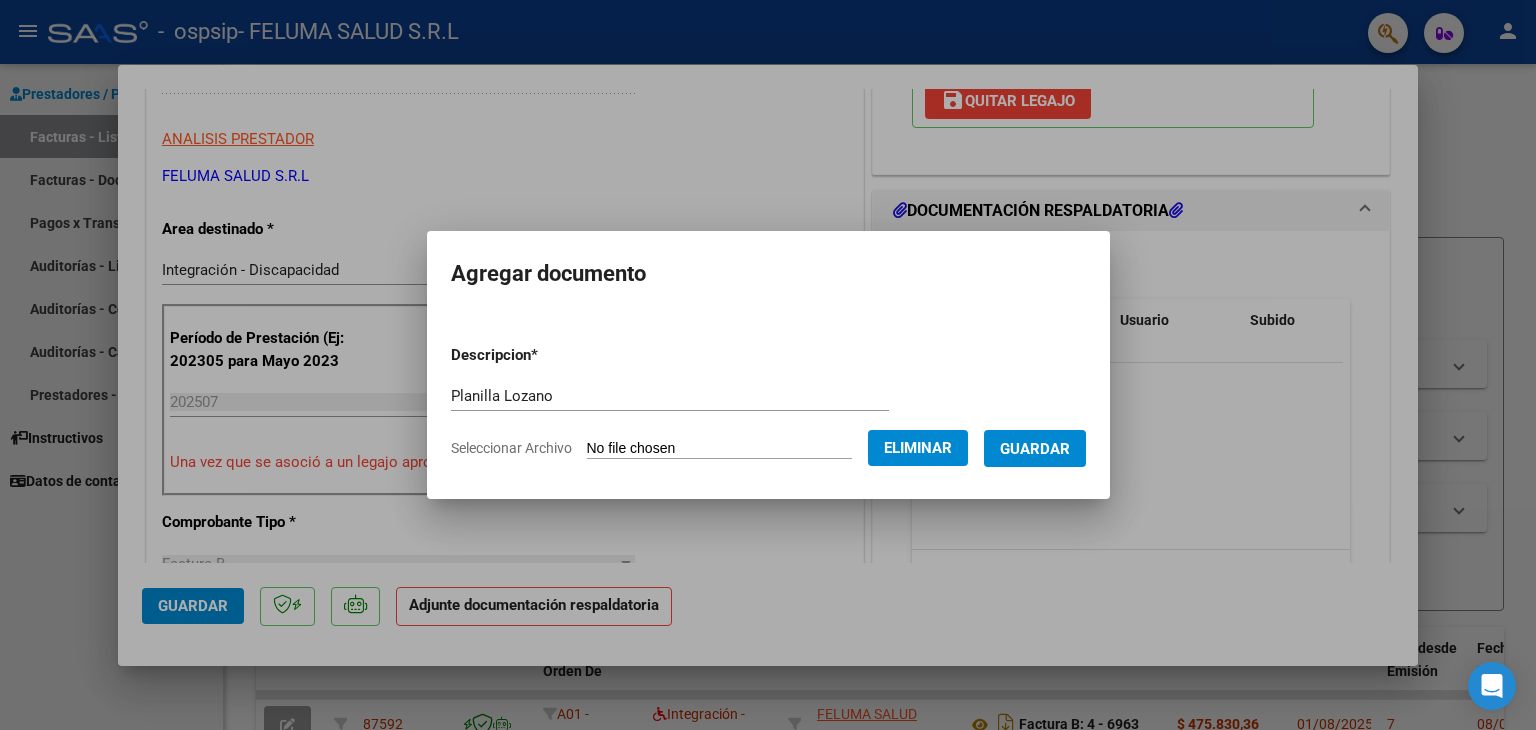 click on "Guardar" at bounding box center (1035, 449) 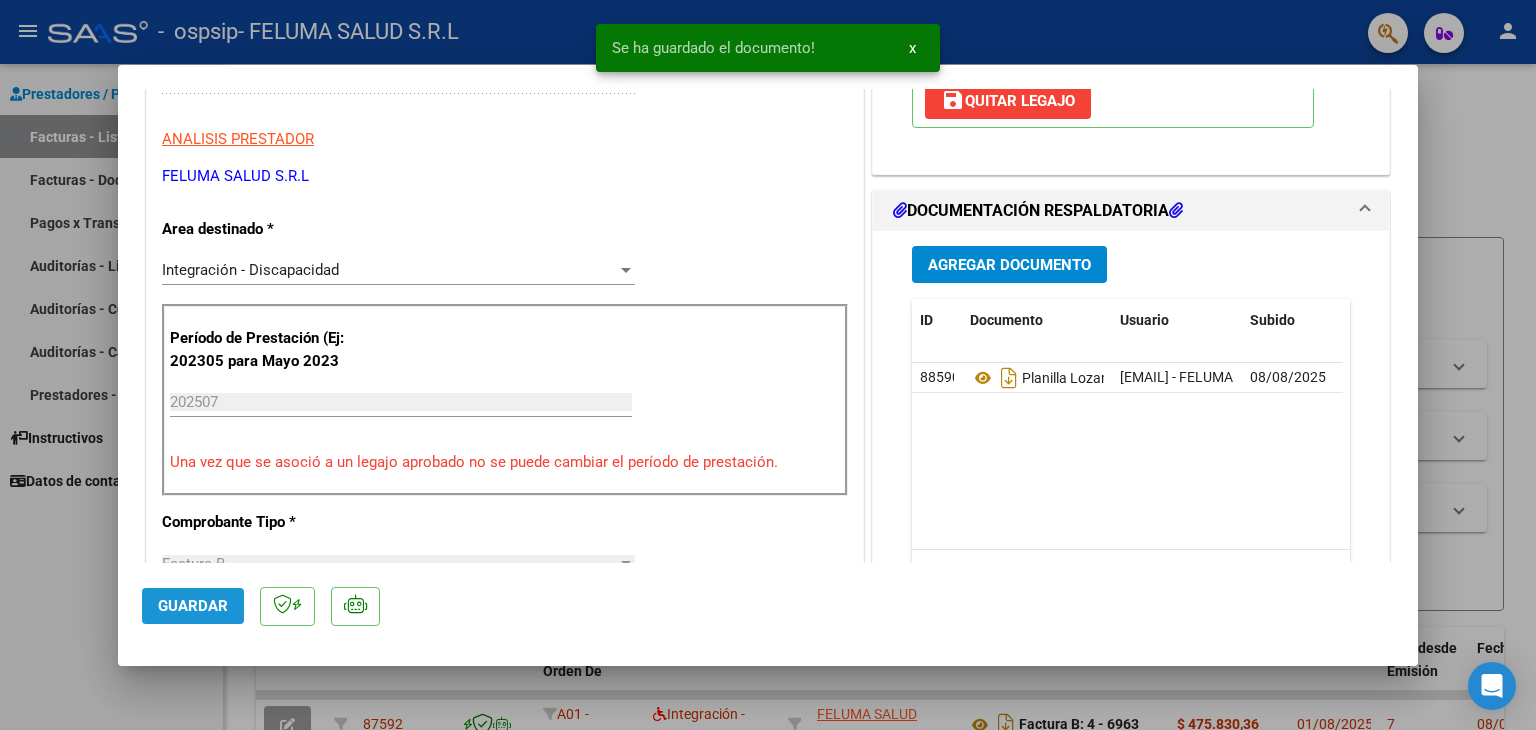 click on "Guardar" 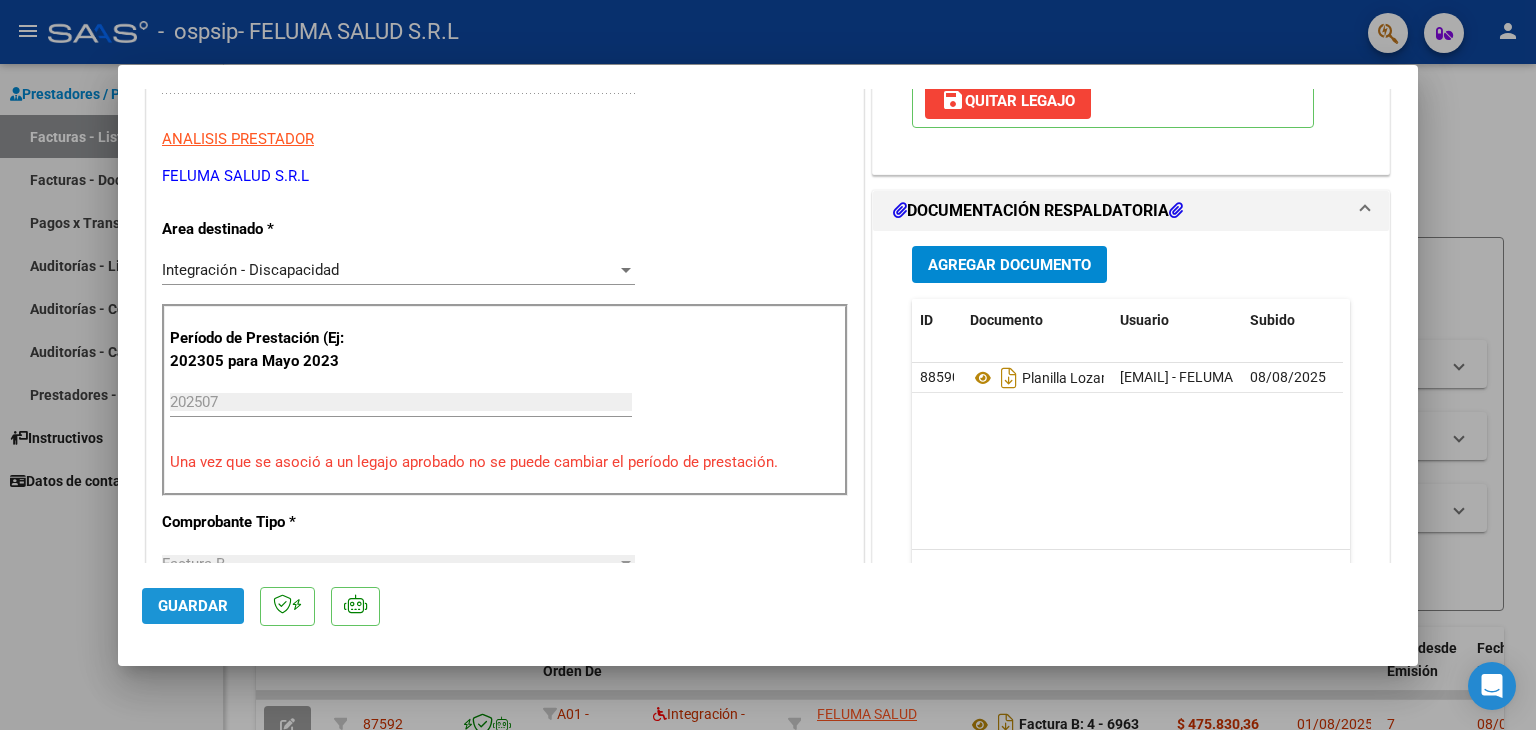click on "Guardar" 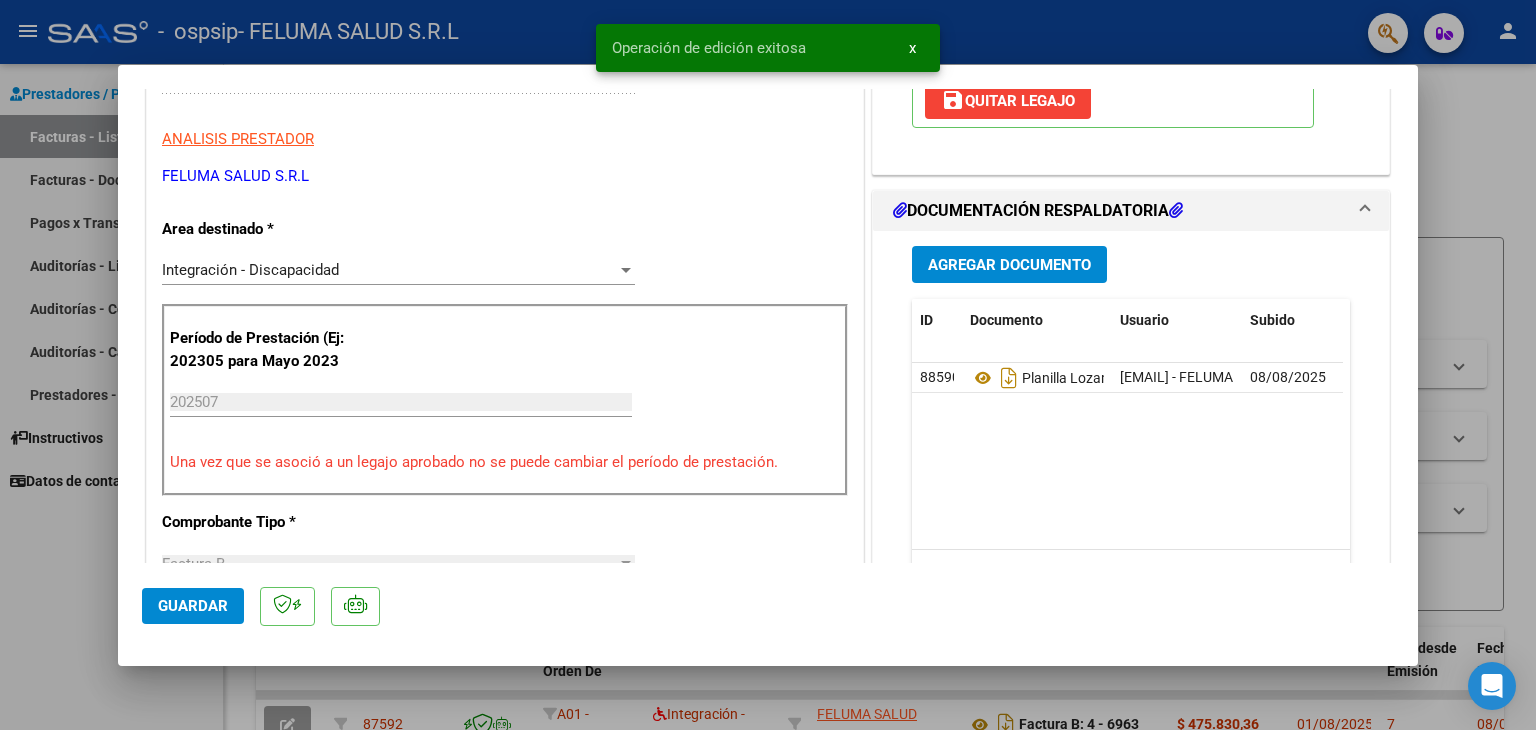 click at bounding box center [768, 365] 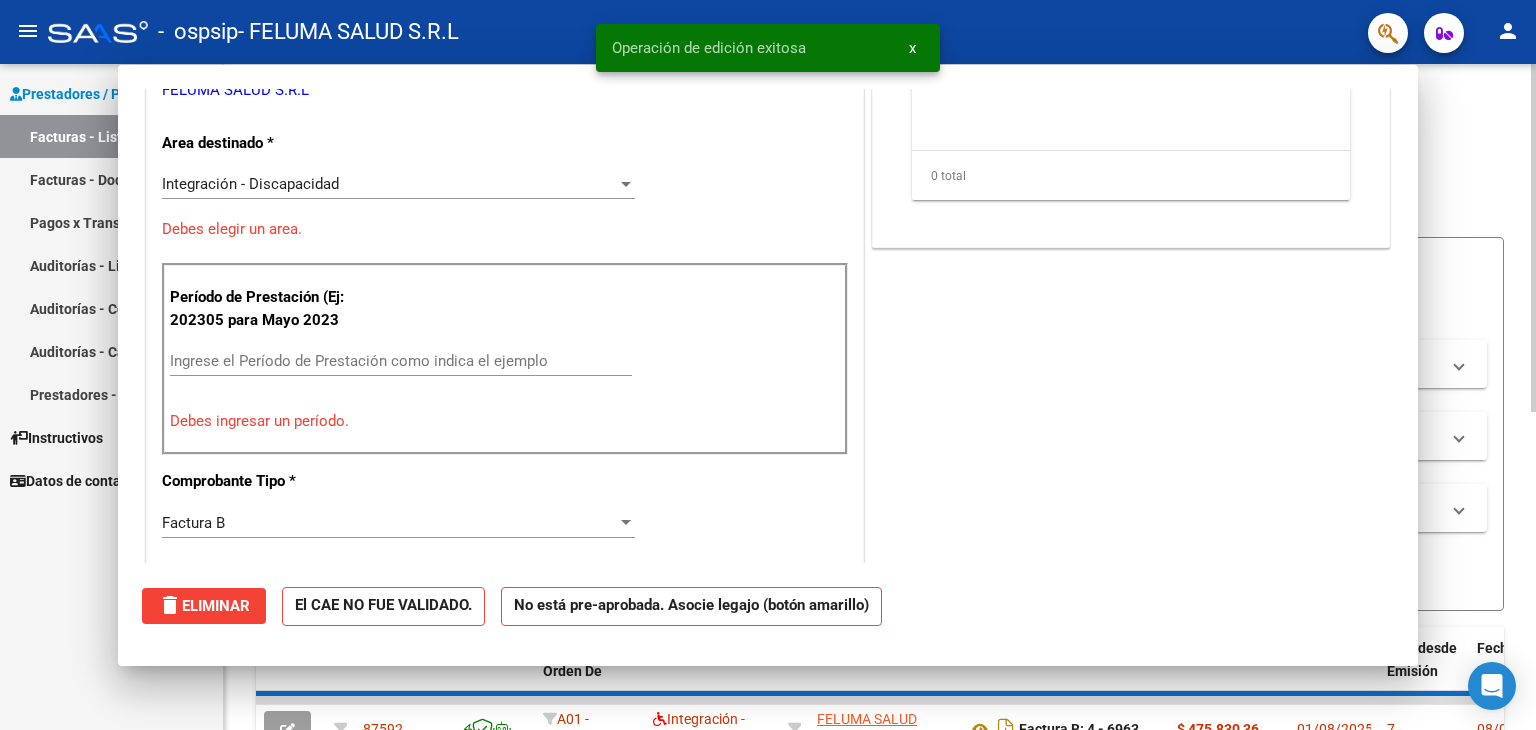 scroll, scrollTop: 0, scrollLeft: 0, axis: both 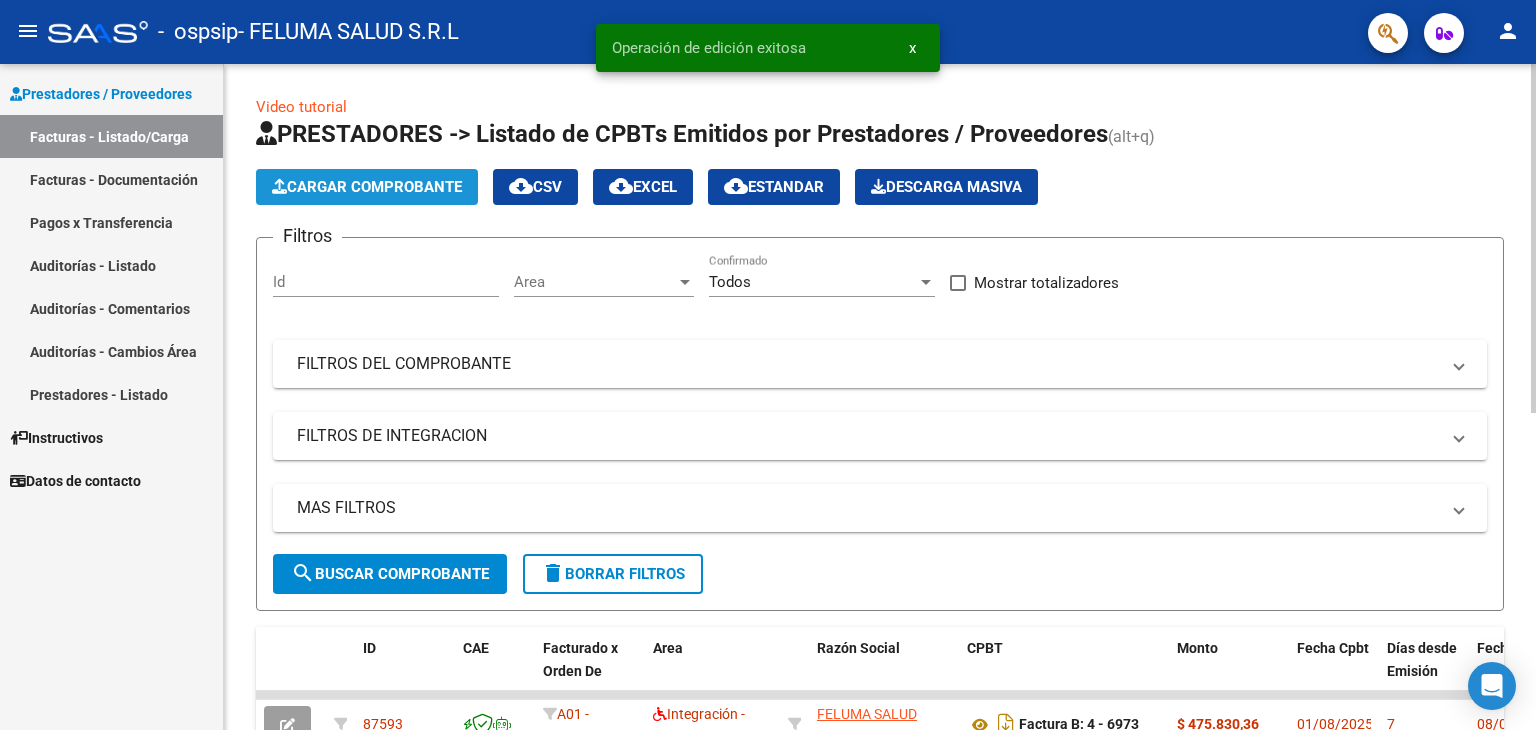 click on "Cargar Comprobante" 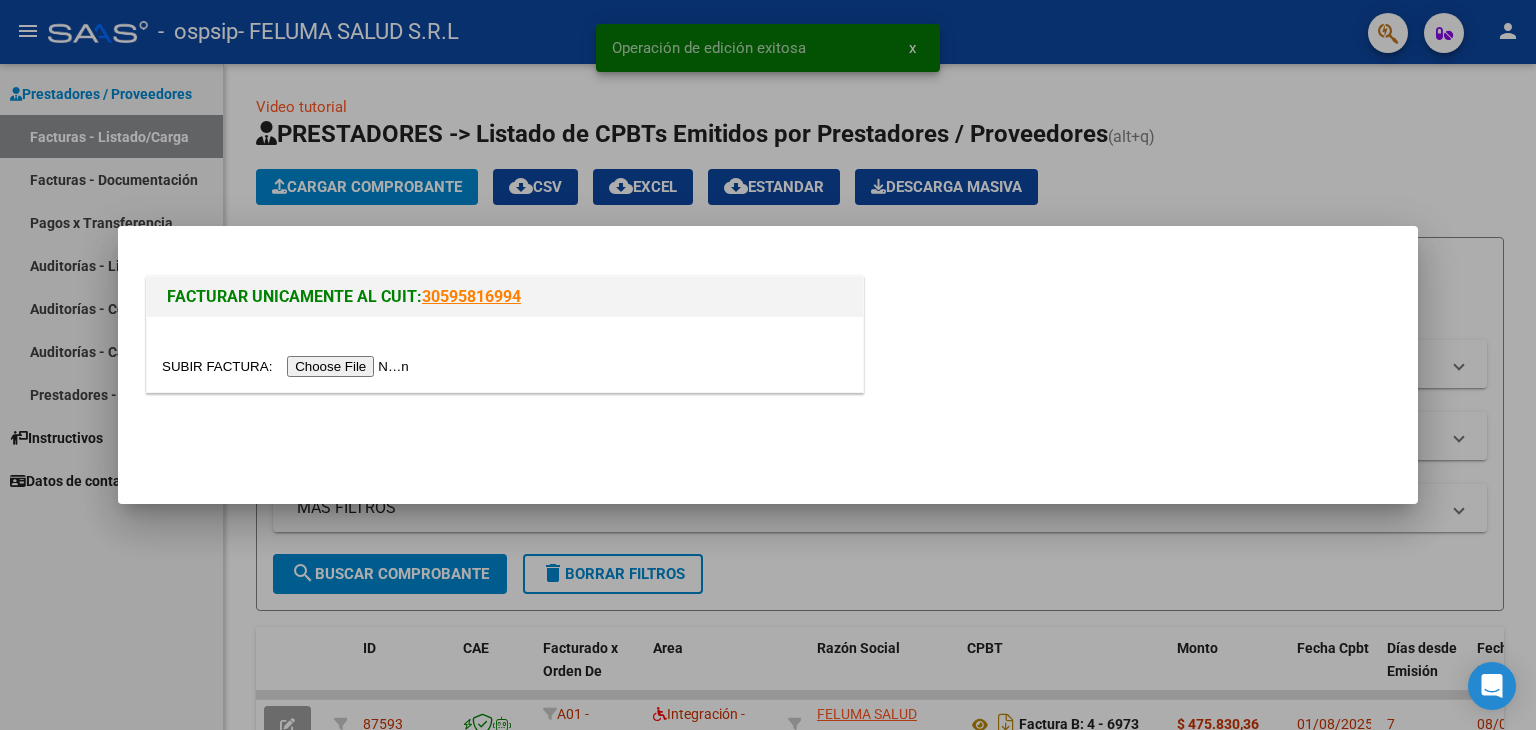 click at bounding box center [288, 366] 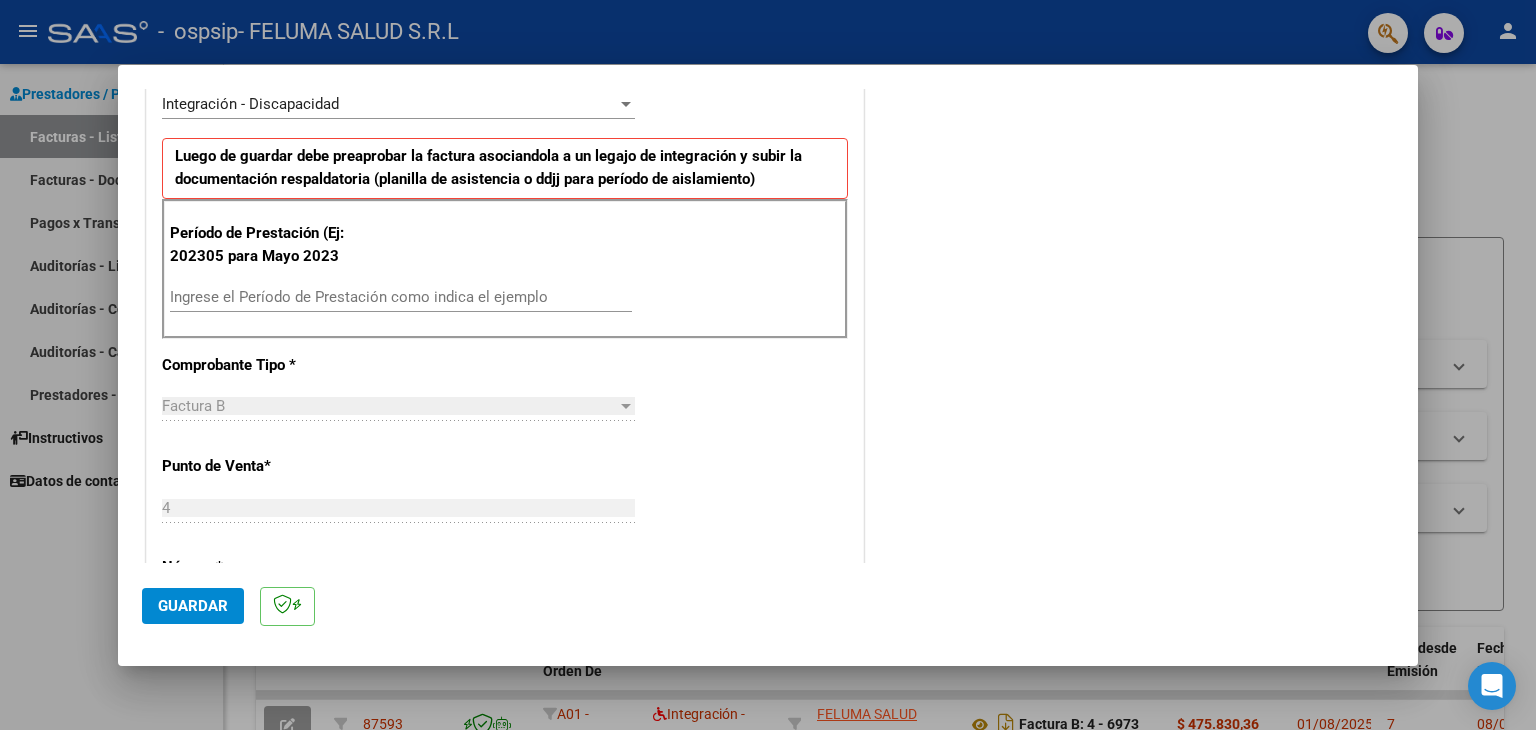 scroll, scrollTop: 575, scrollLeft: 0, axis: vertical 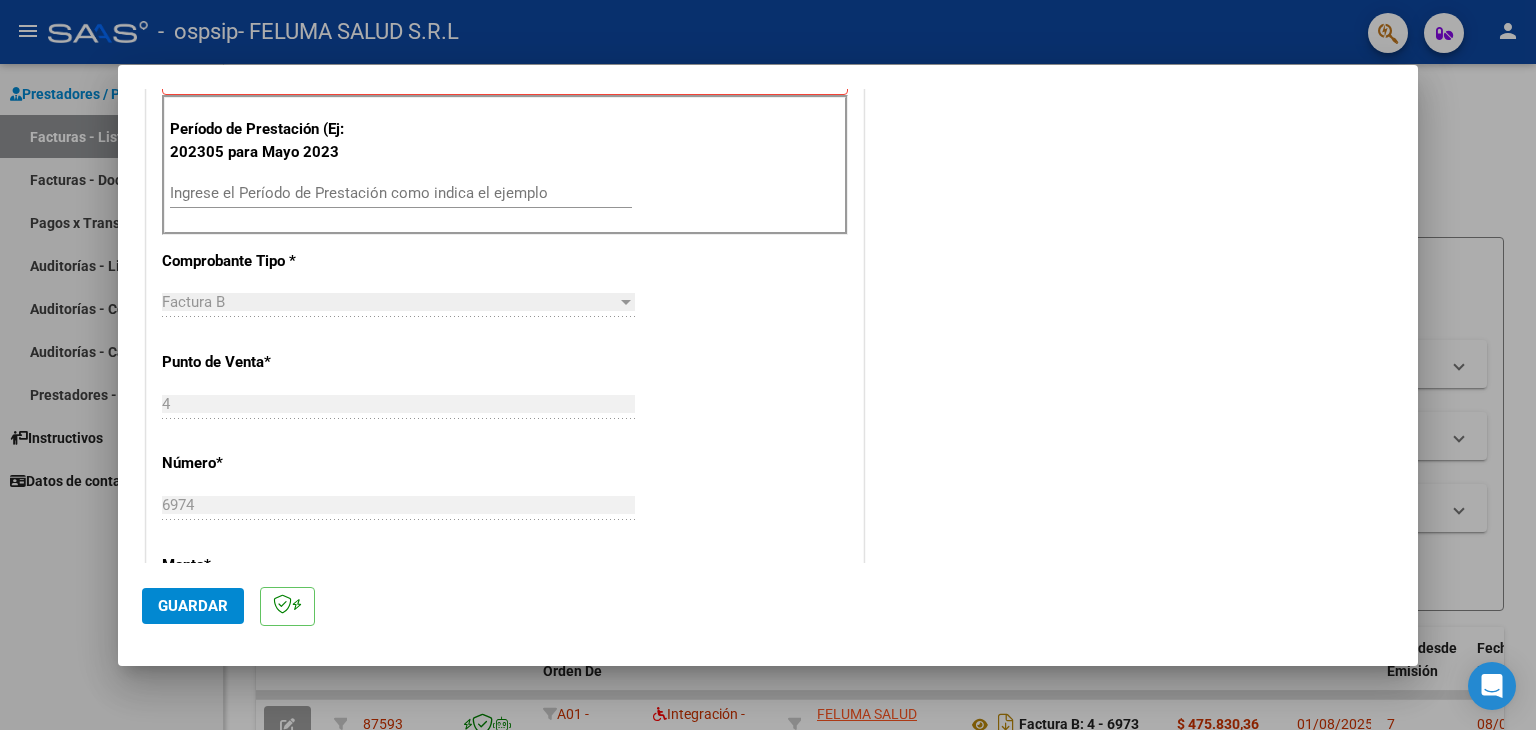 click on "Ingrese el Período de Prestación como indica el ejemplo" at bounding box center (401, 193) 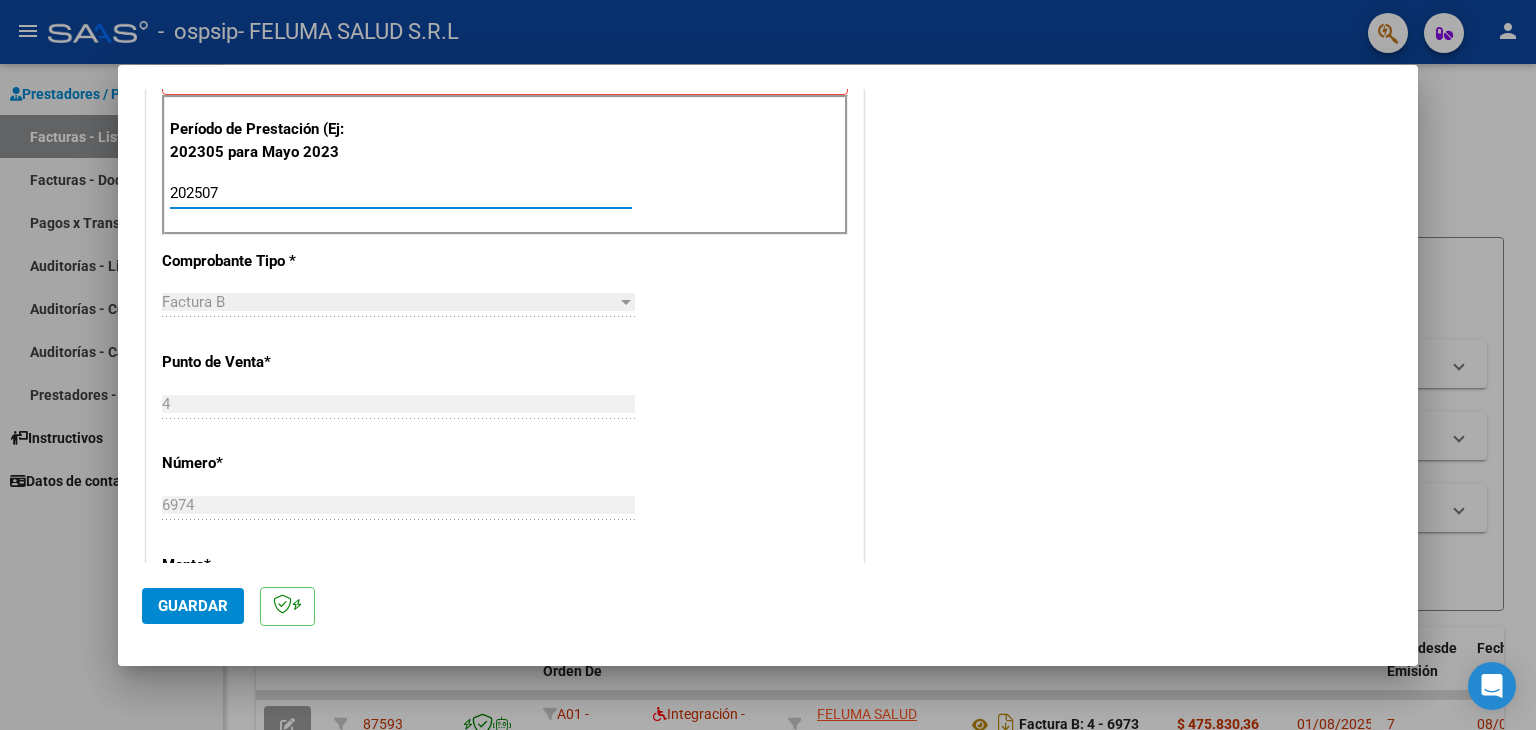 type on "202507" 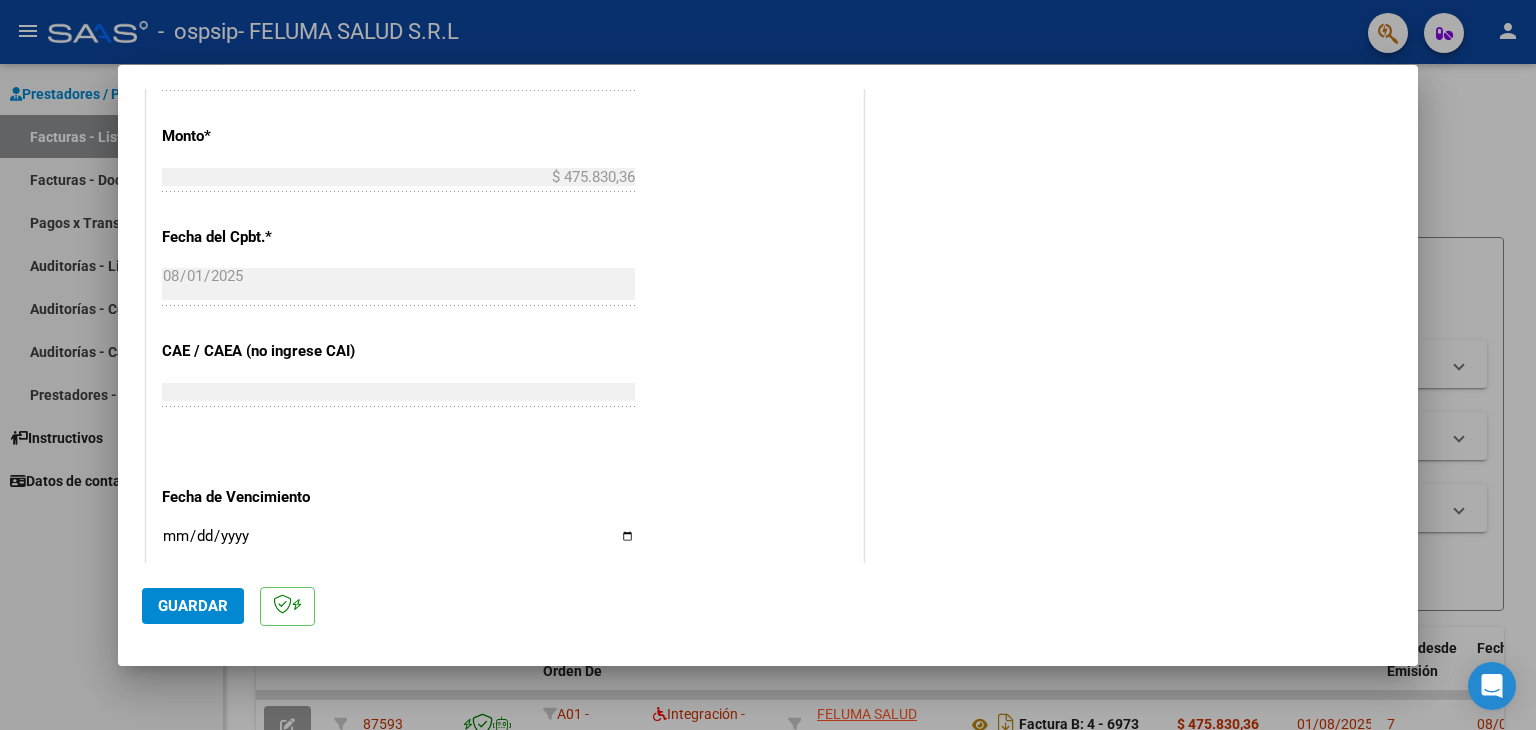 scroll, scrollTop: 1011, scrollLeft: 0, axis: vertical 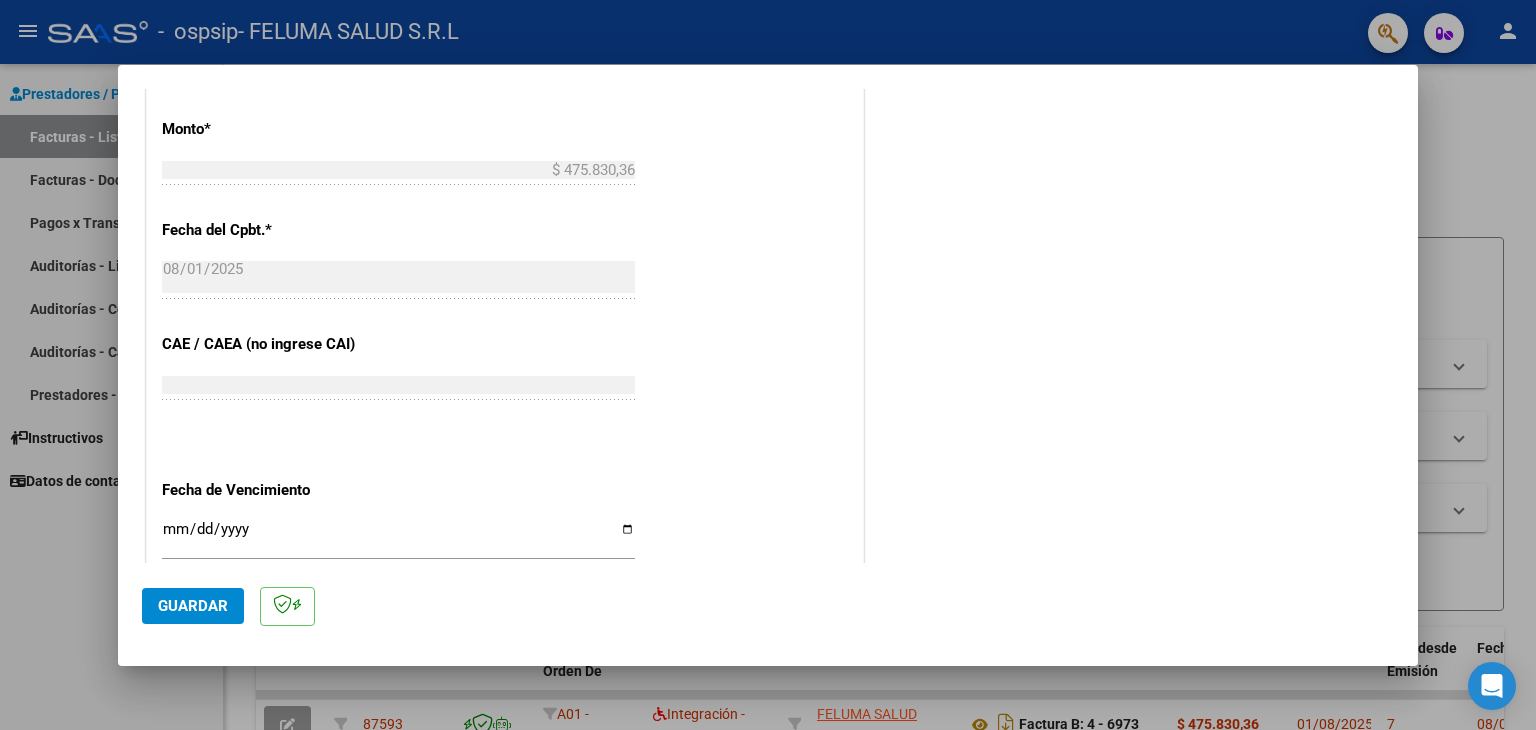 click on "Ingresar la fecha" at bounding box center (398, 537) 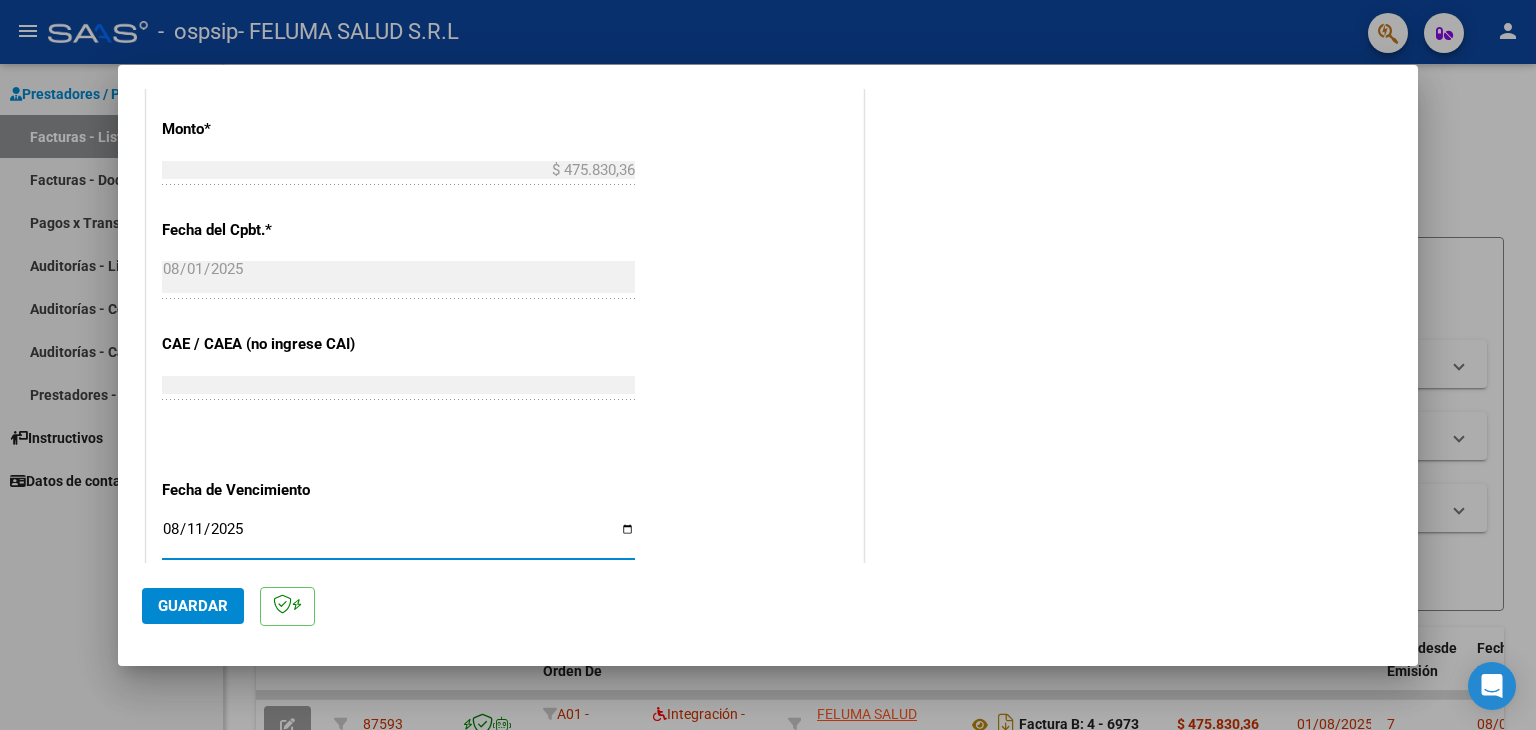type on "2025-08-11" 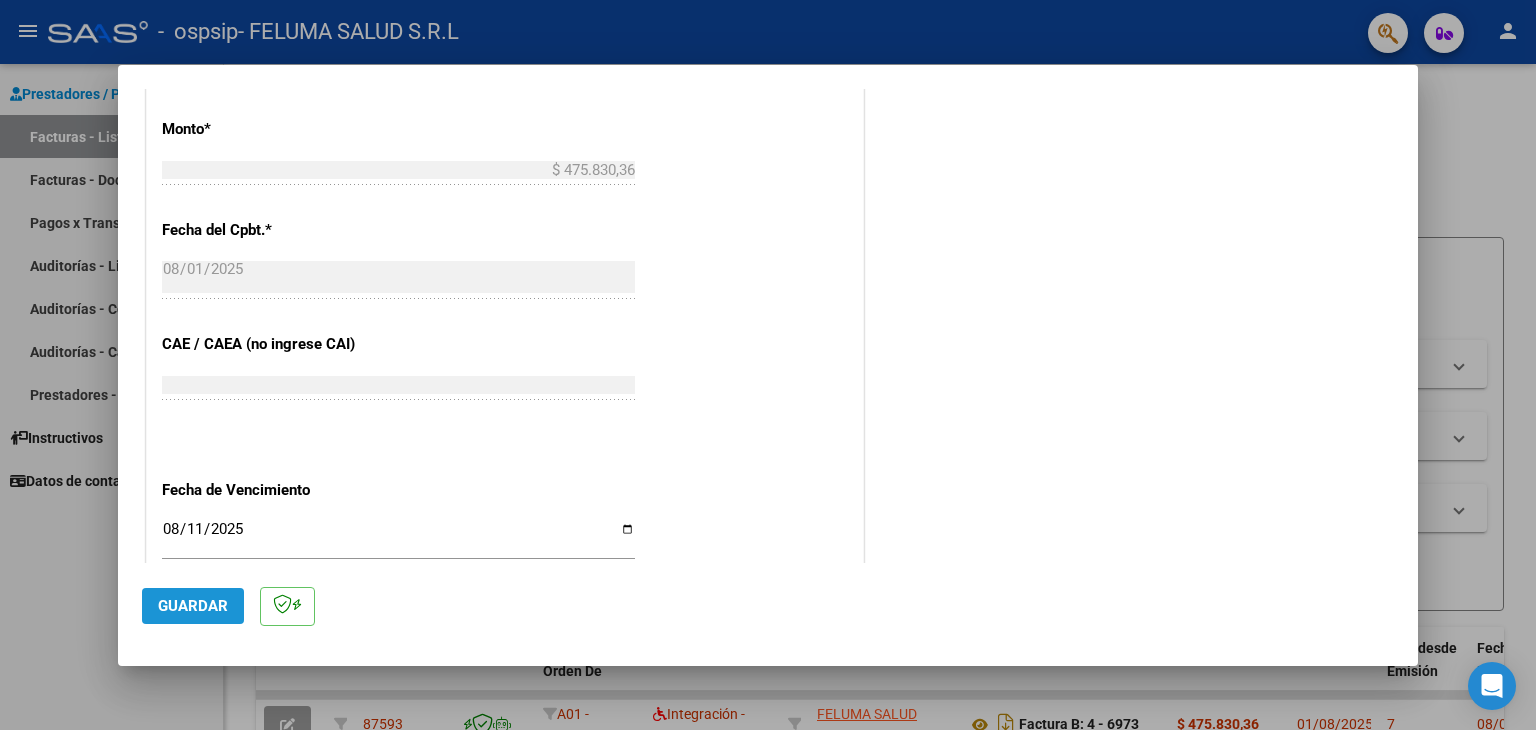 click on "Guardar" 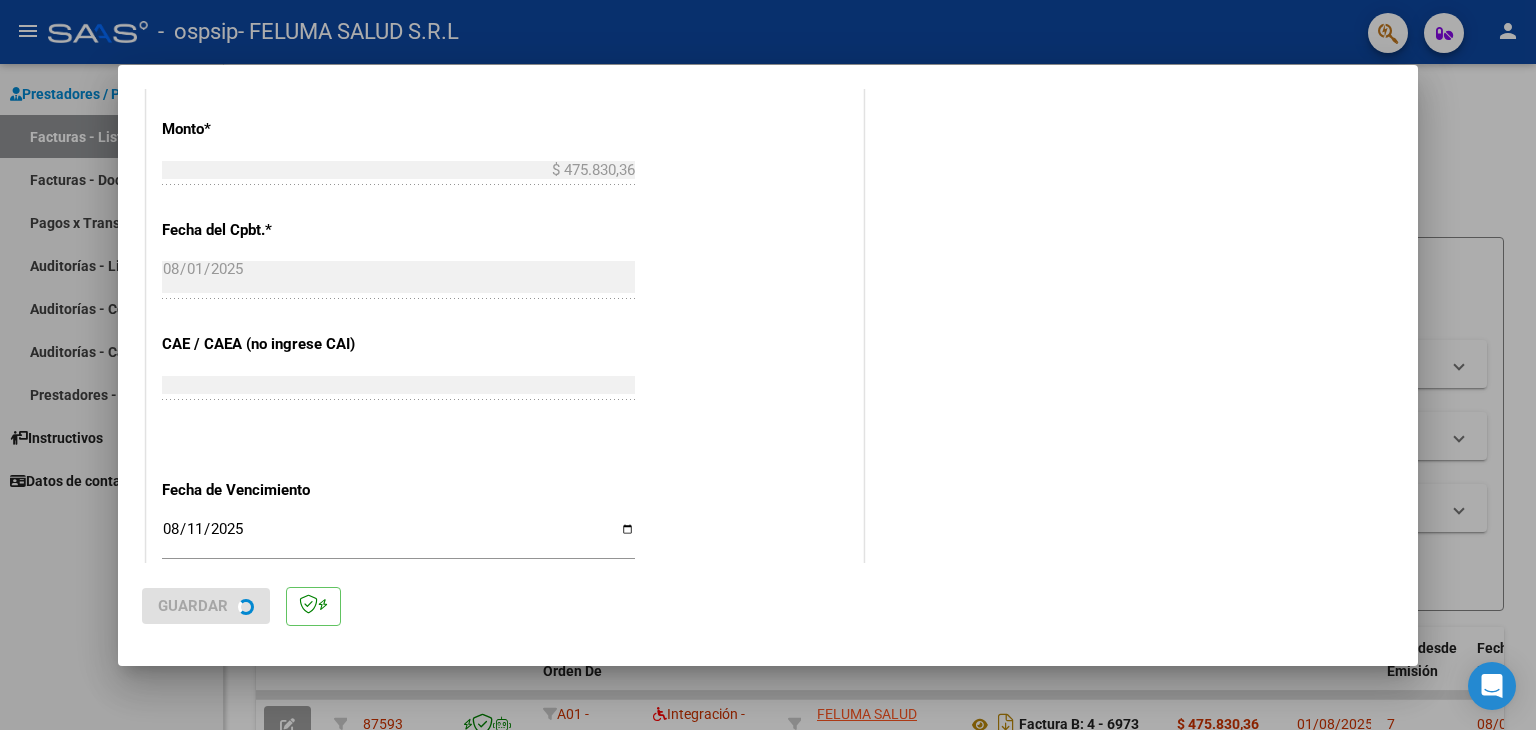 scroll, scrollTop: 0, scrollLeft: 0, axis: both 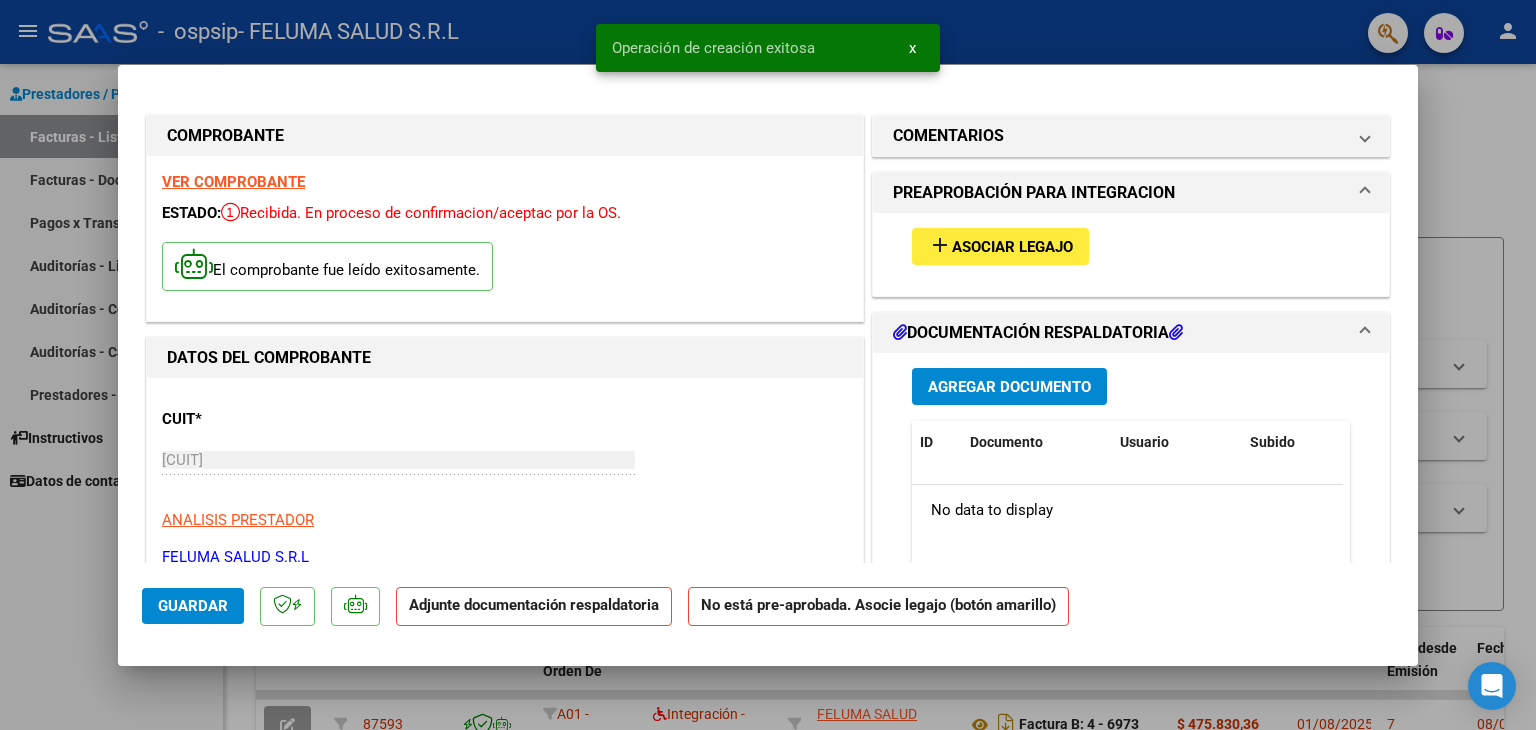 click on "add Asociar Legajo" at bounding box center [1131, 246] 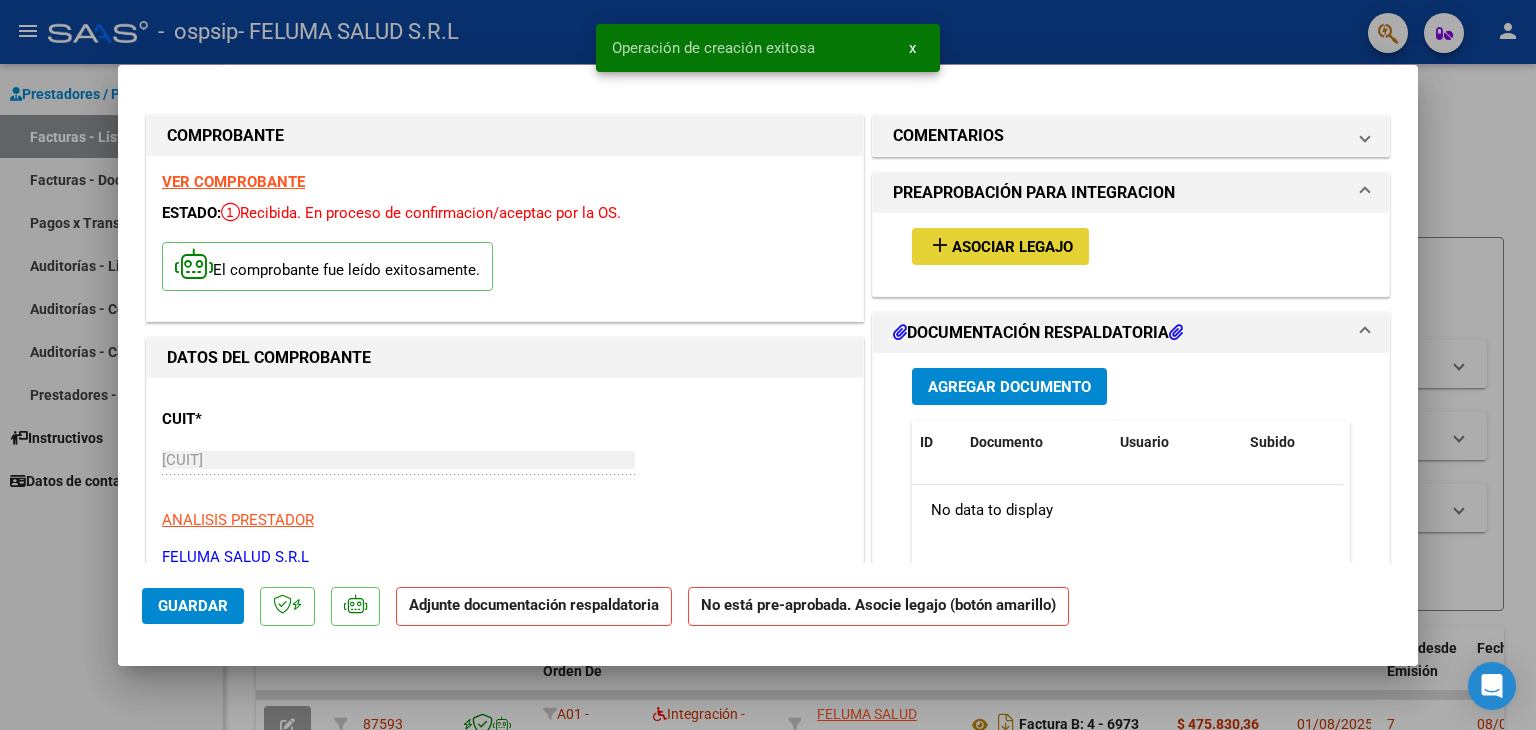 click on "add Asociar Legajo" at bounding box center [1000, 246] 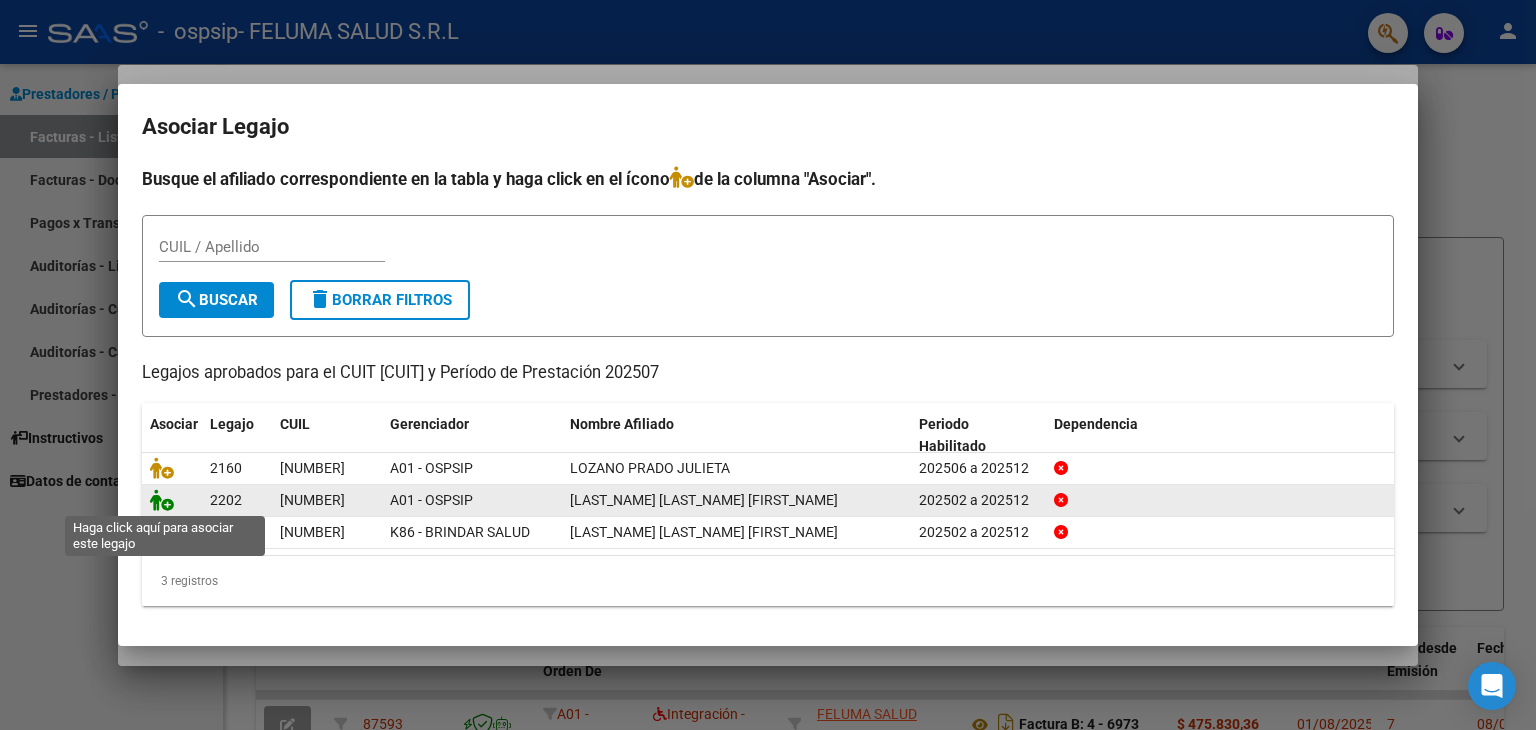 click 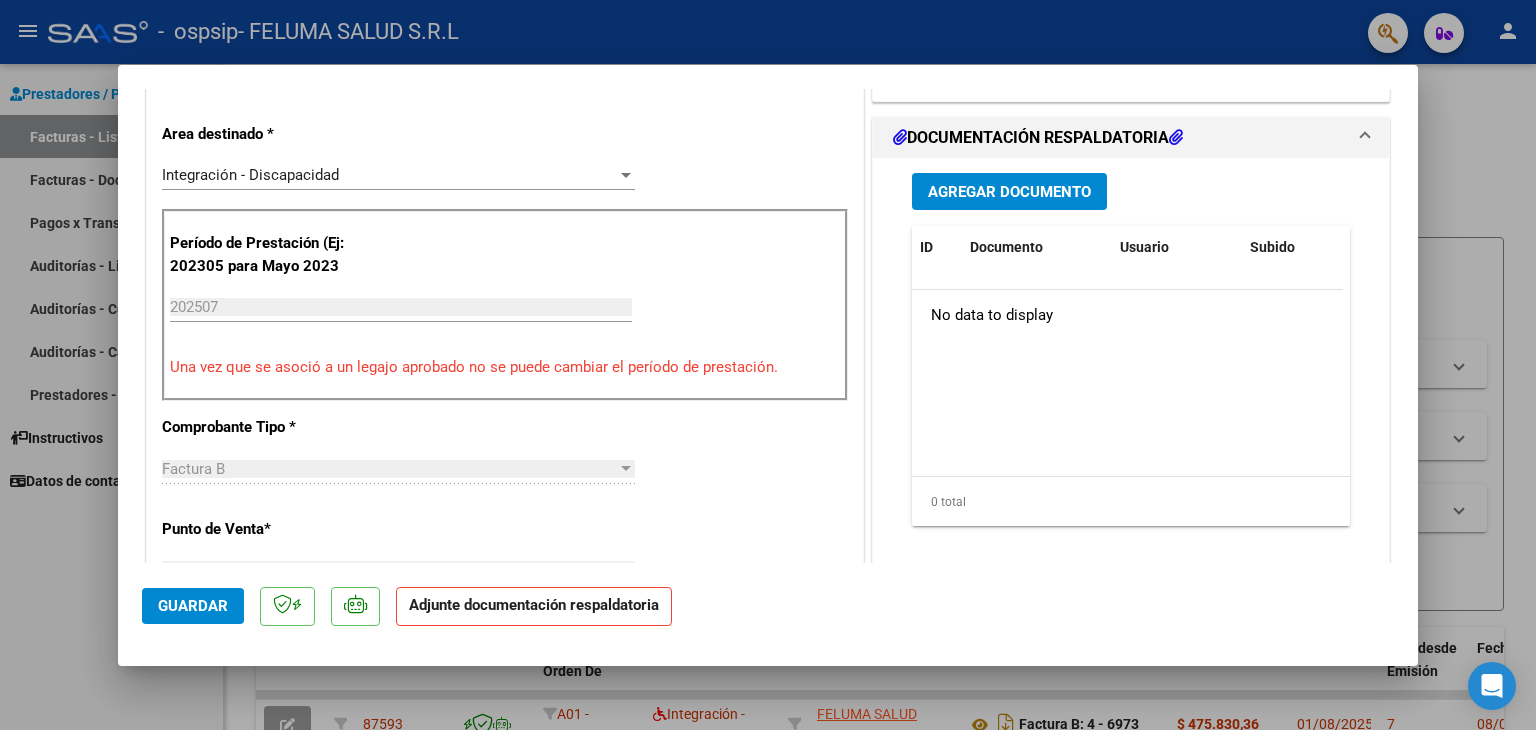 scroll, scrollTop: 544, scrollLeft: 0, axis: vertical 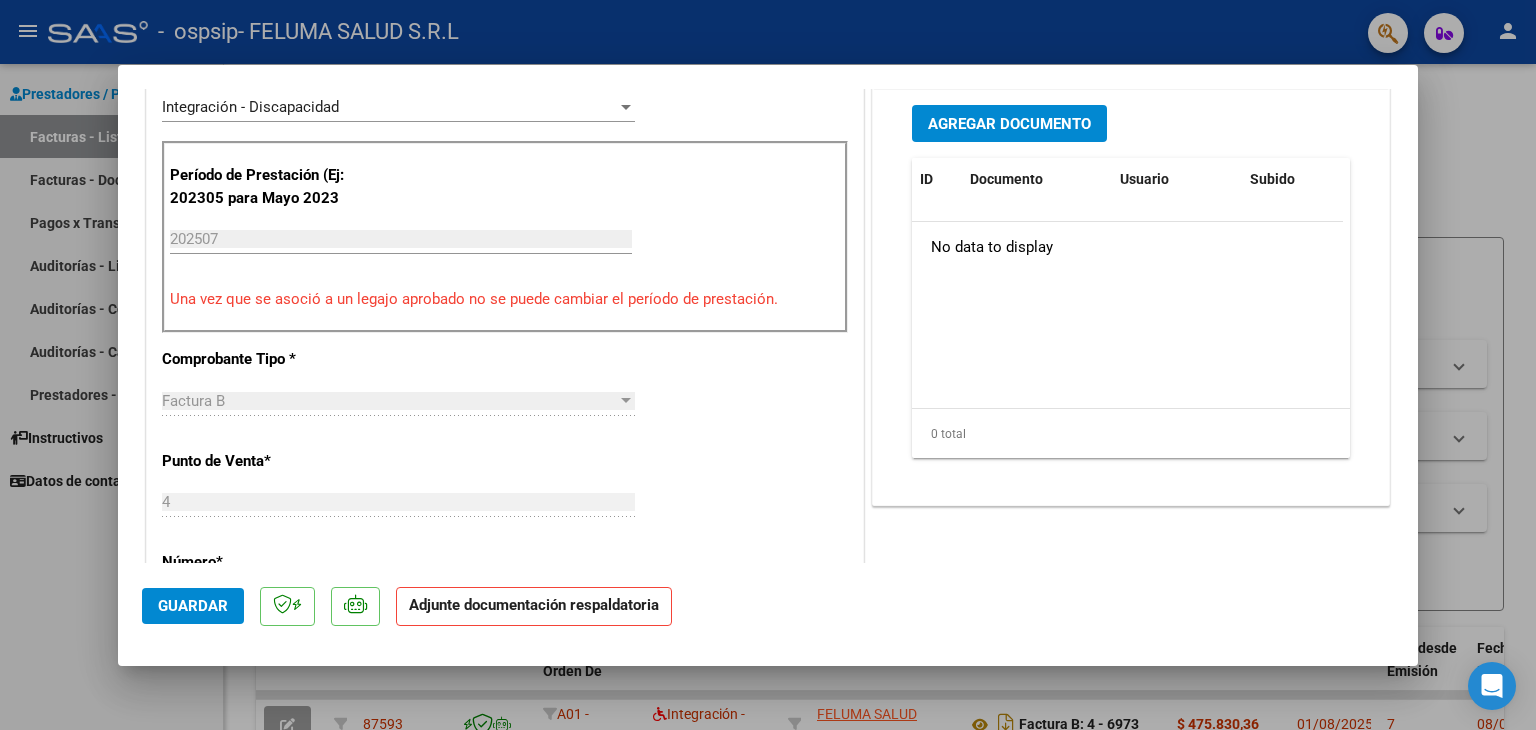click on "Agregar Documento" at bounding box center (1009, 124) 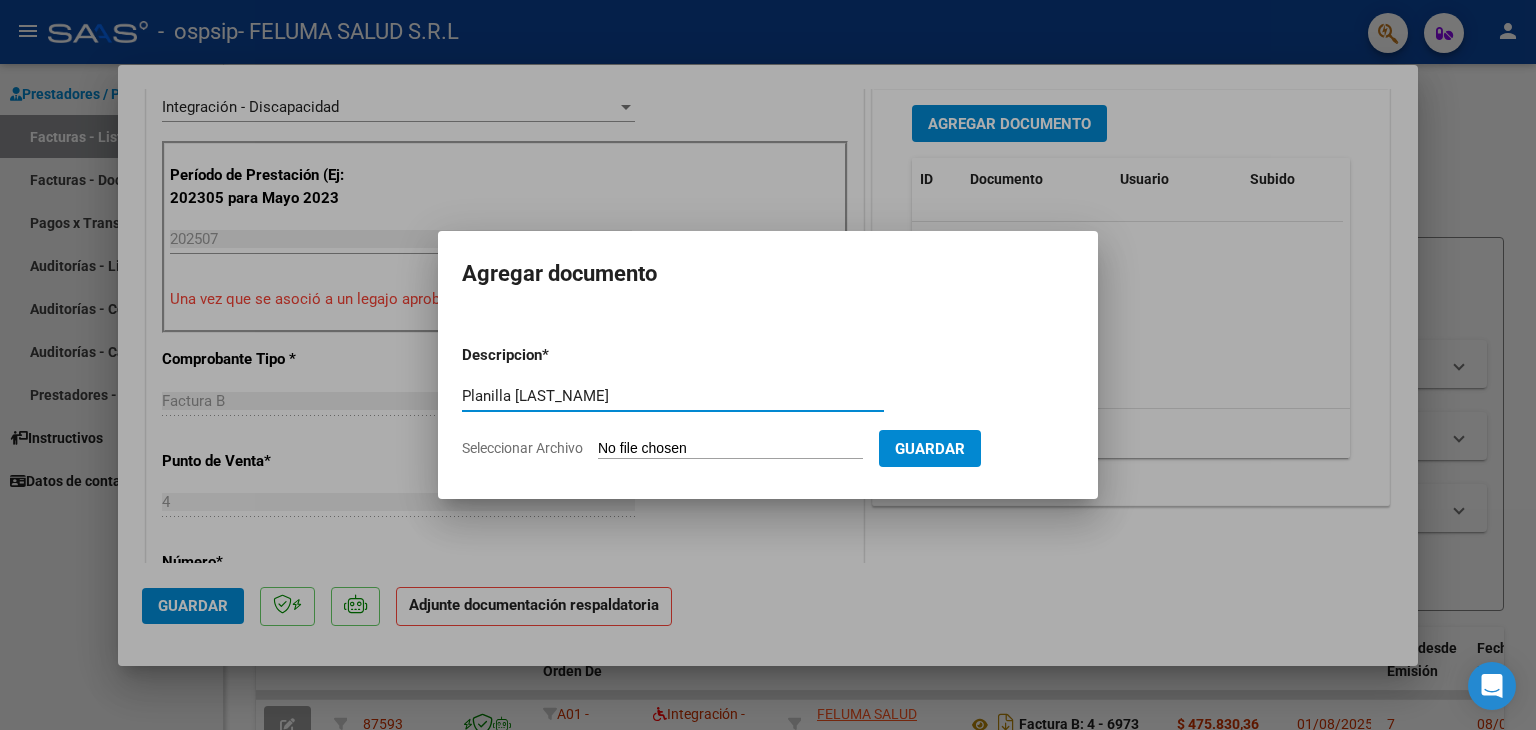 type on "Planilla [LAST_NAME]" 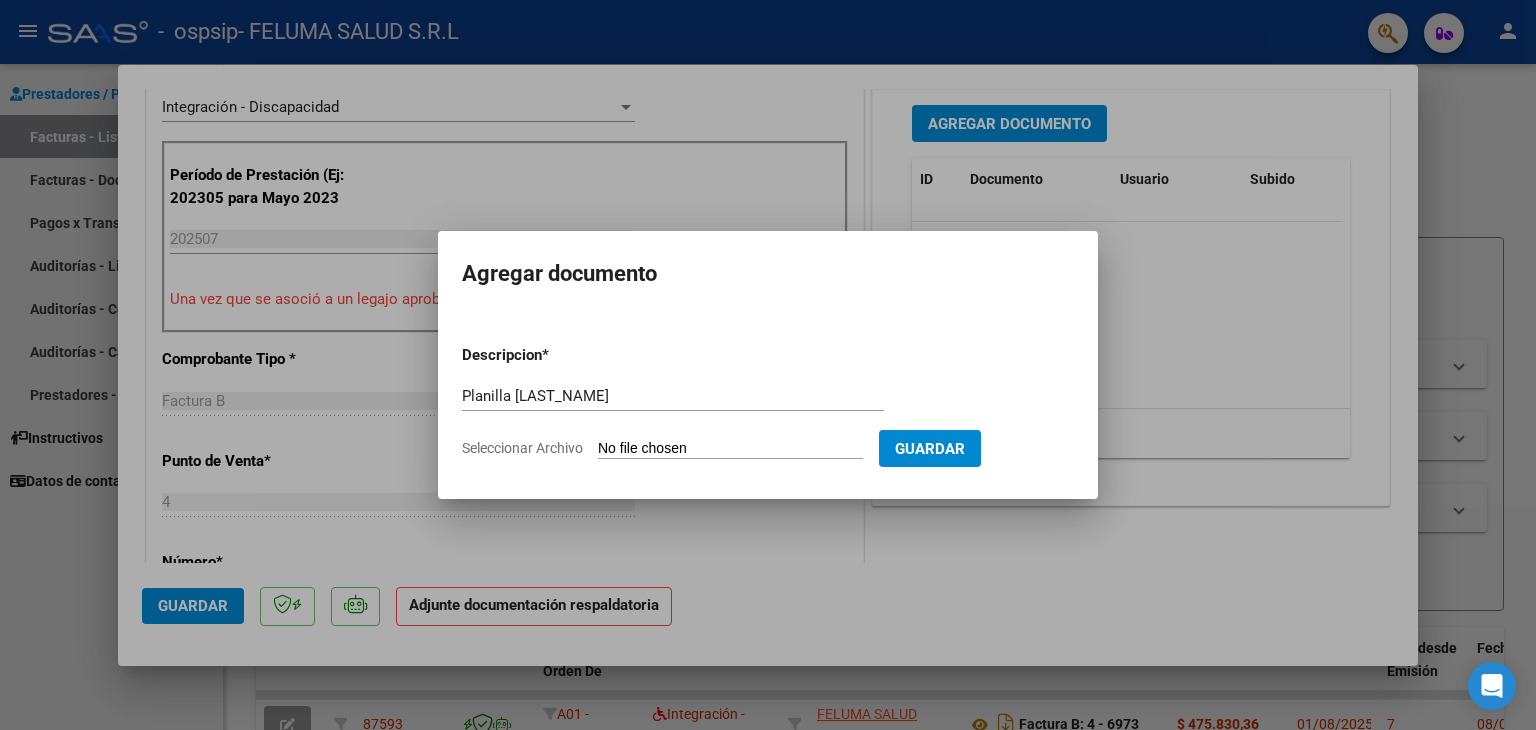 click on "Seleccionar Archivo" at bounding box center (730, 449) 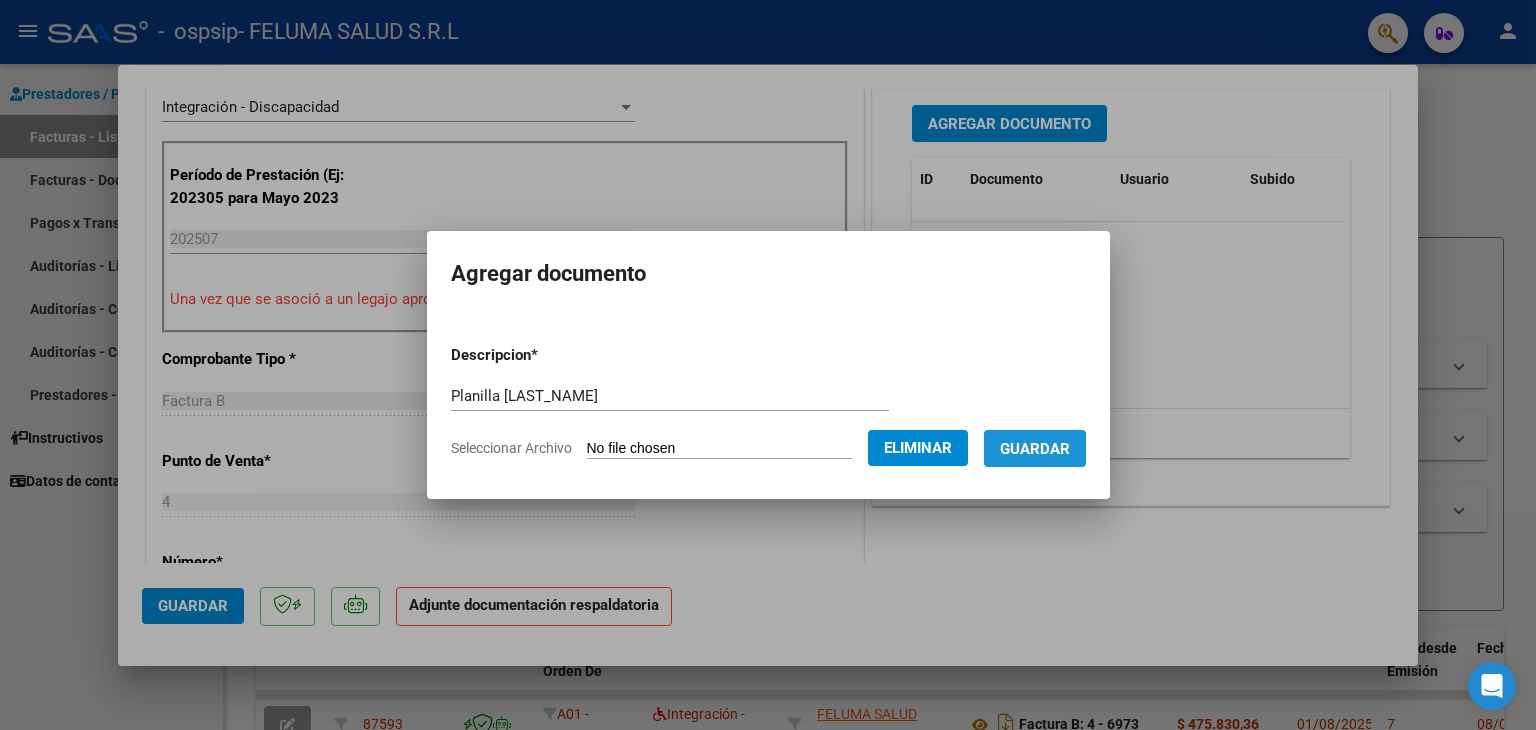 click on "Guardar" at bounding box center (1035, 448) 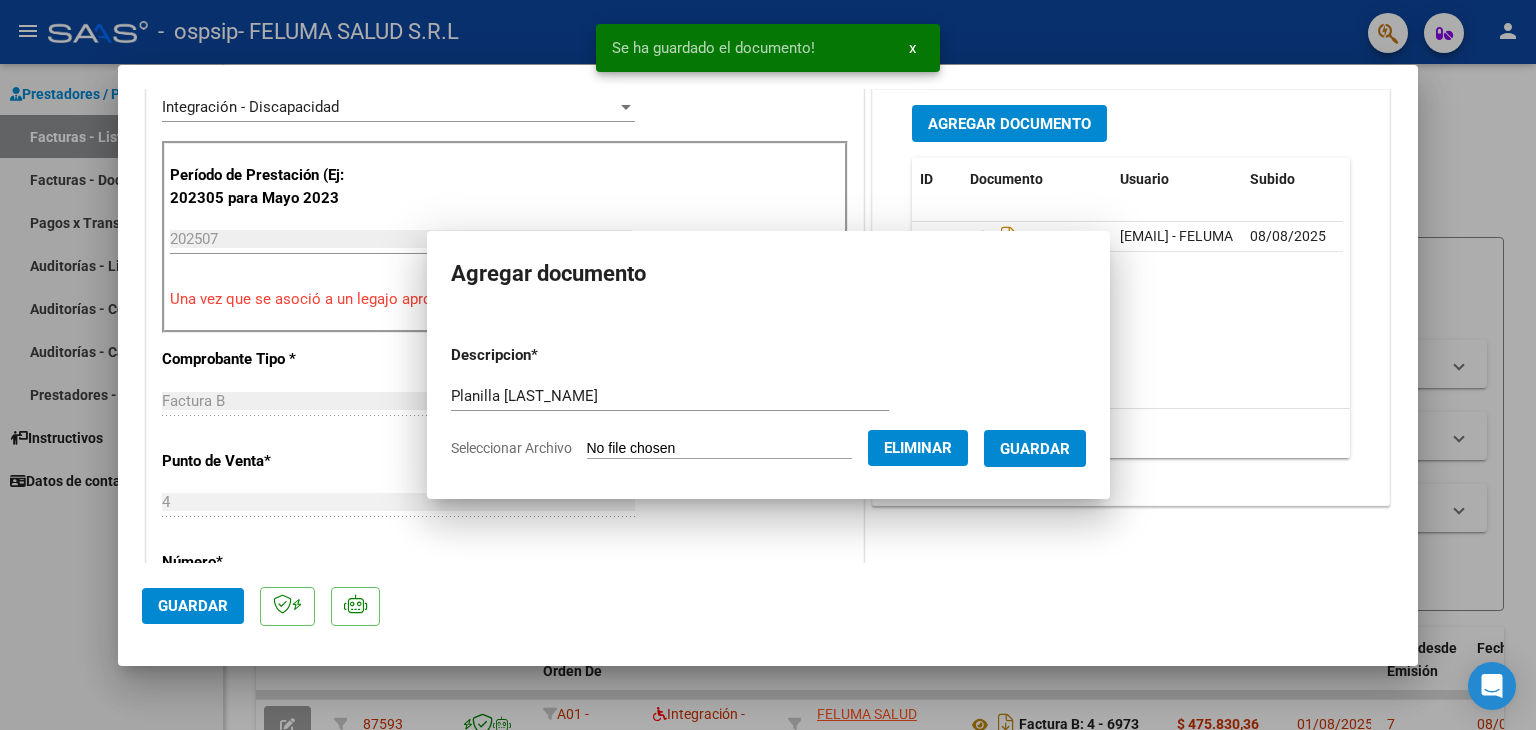 scroll, scrollTop: 536, scrollLeft: 0, axis: vertical 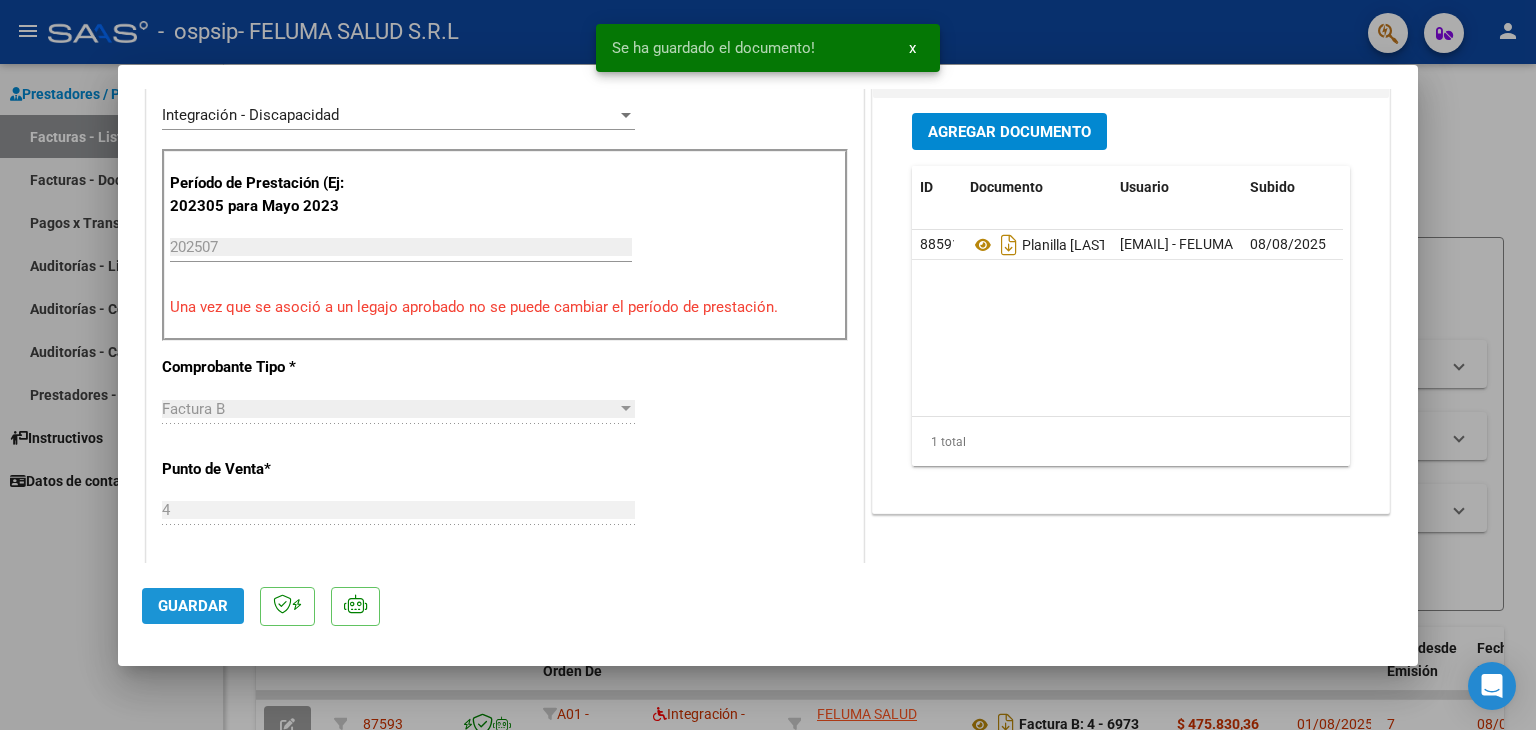 click on "Guardar" 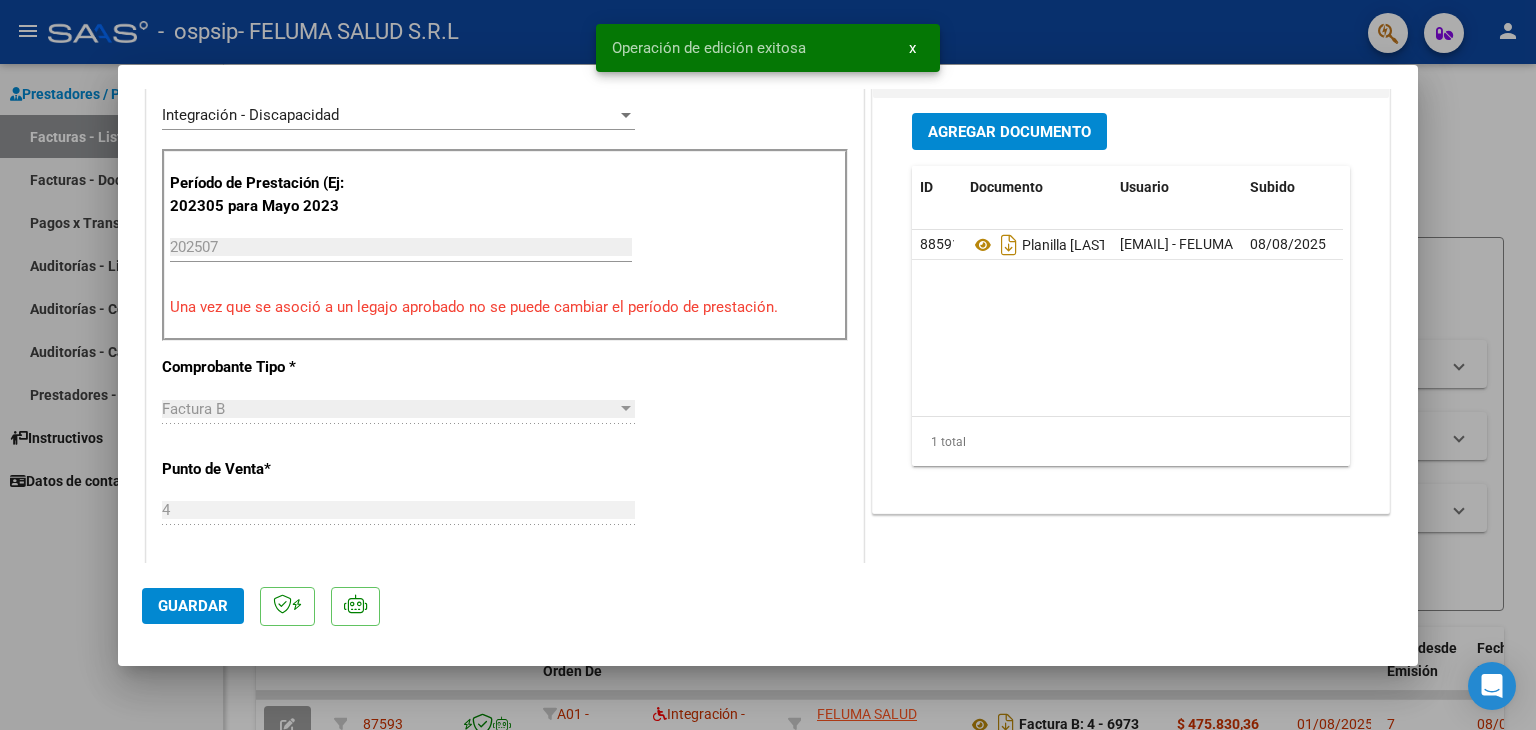 click at bounding box center (768, 365) 